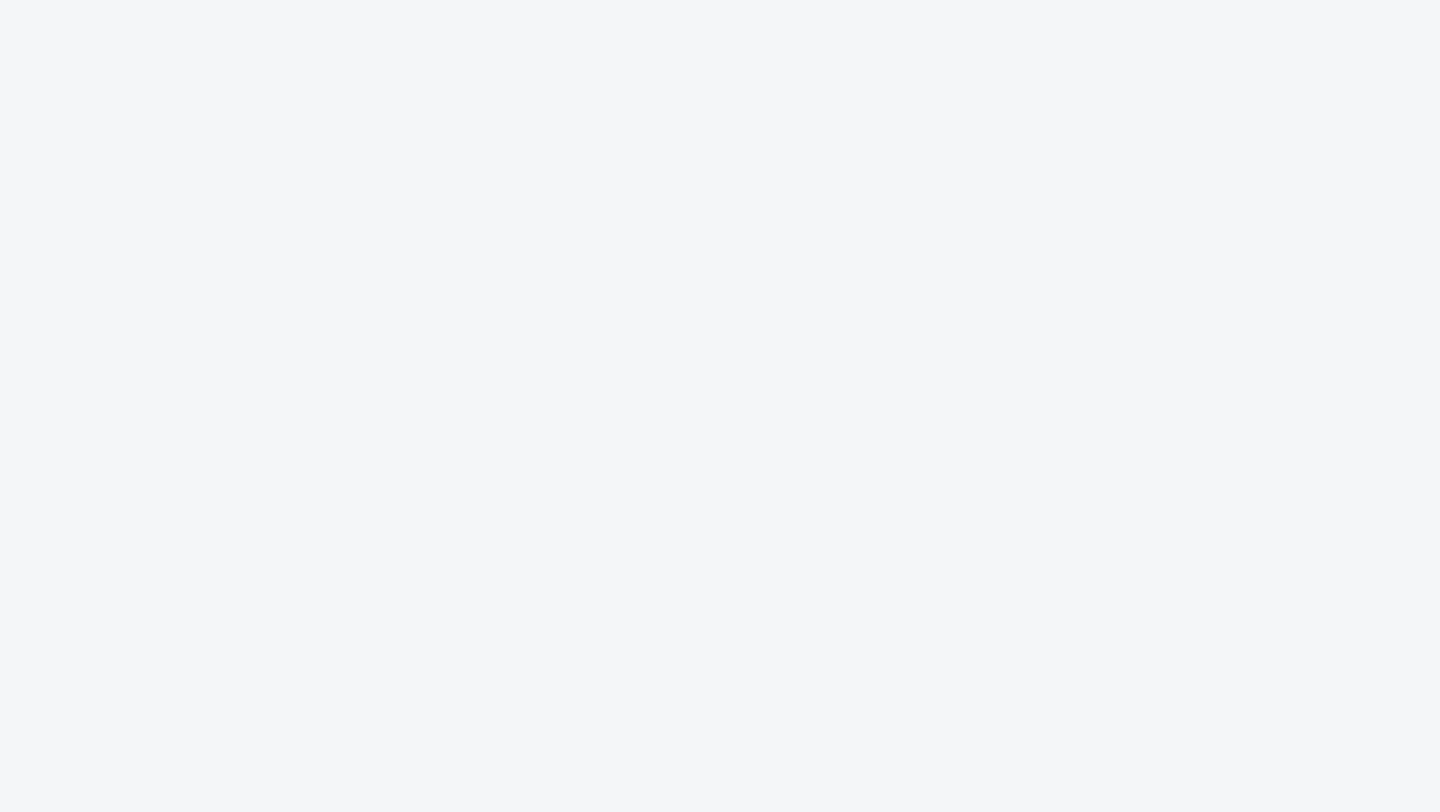 scroll, scrollTop: 0, scrollLeft: 0, axis: both 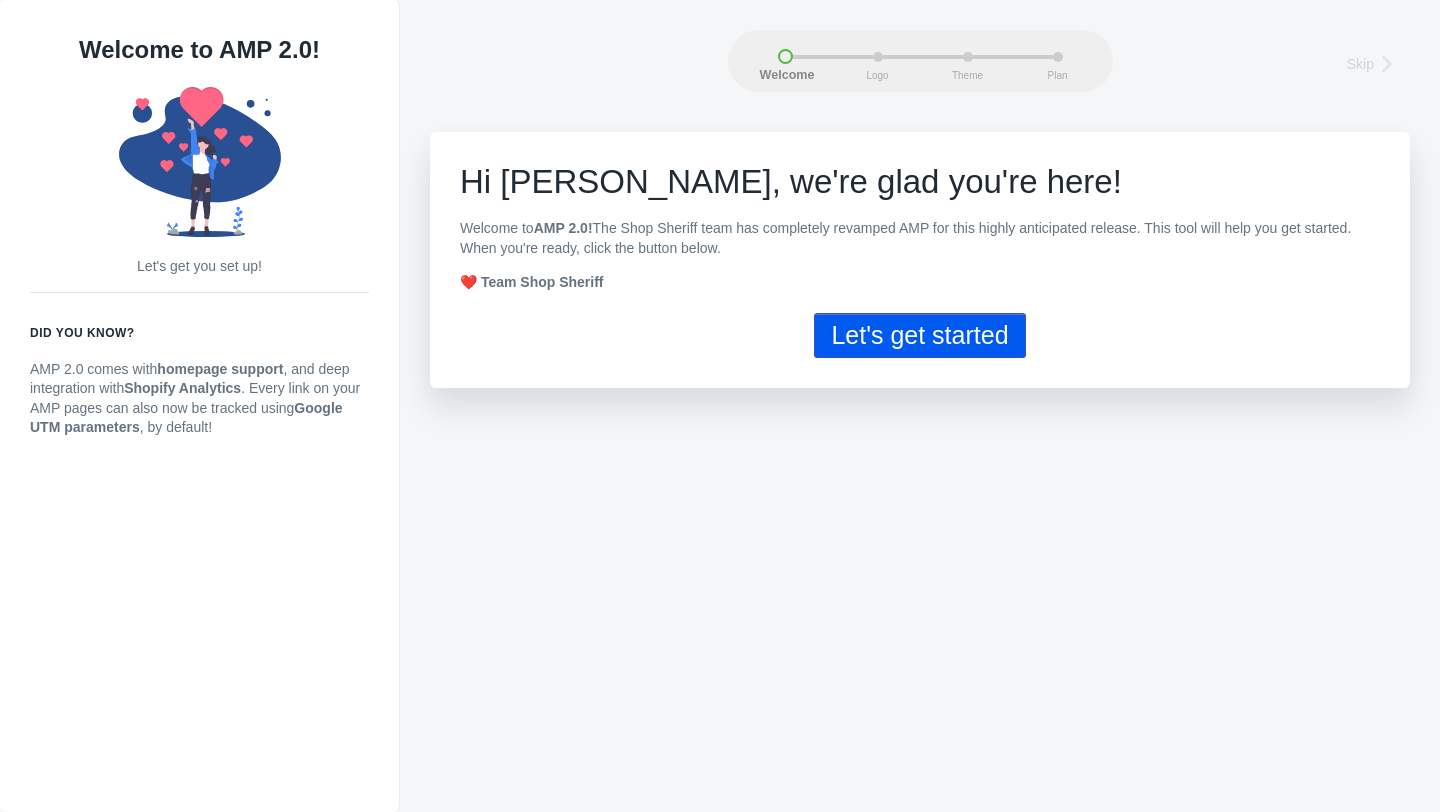 click on "Let's get started" 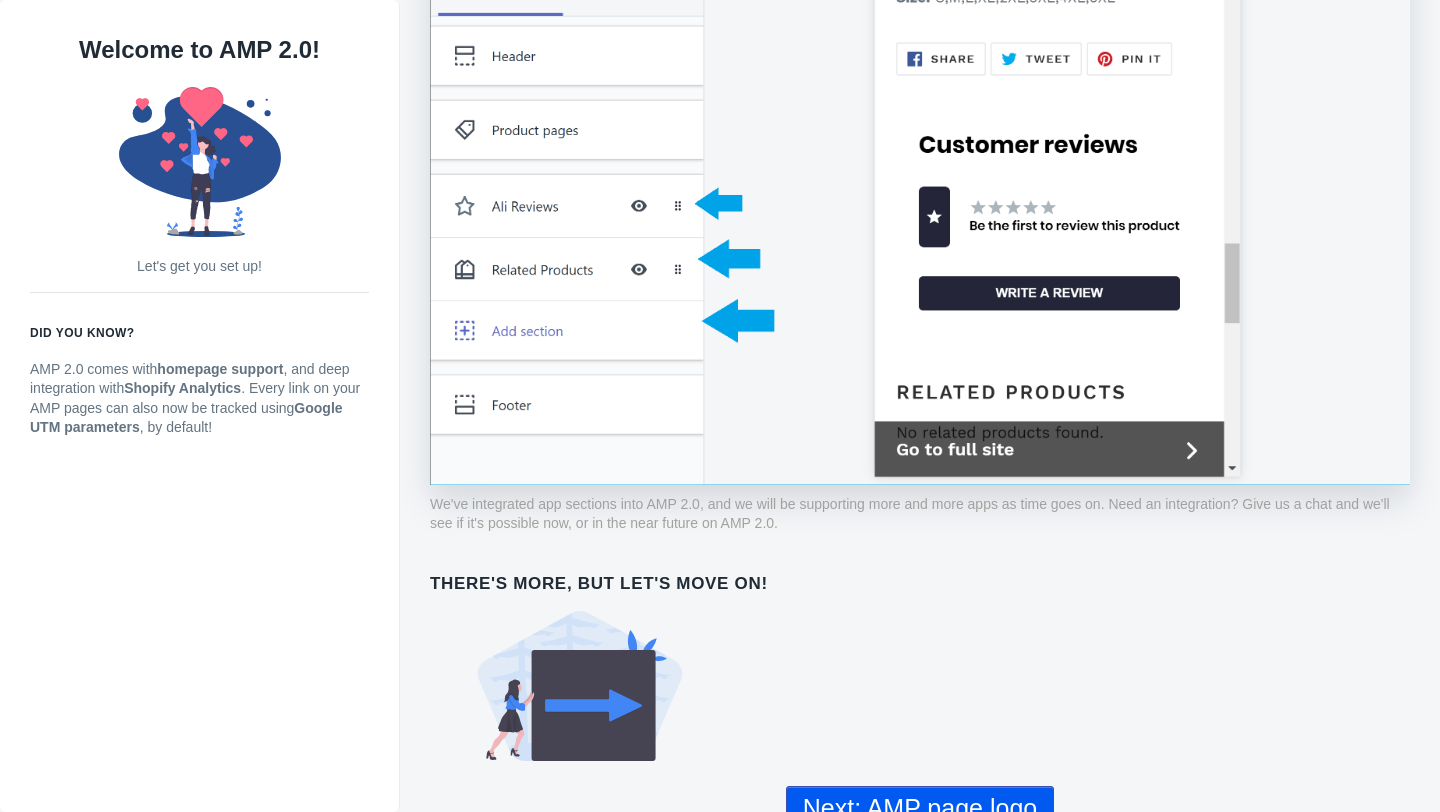 scroll, scrollTop: 1491, scrollLeft: 0, axis: vertical 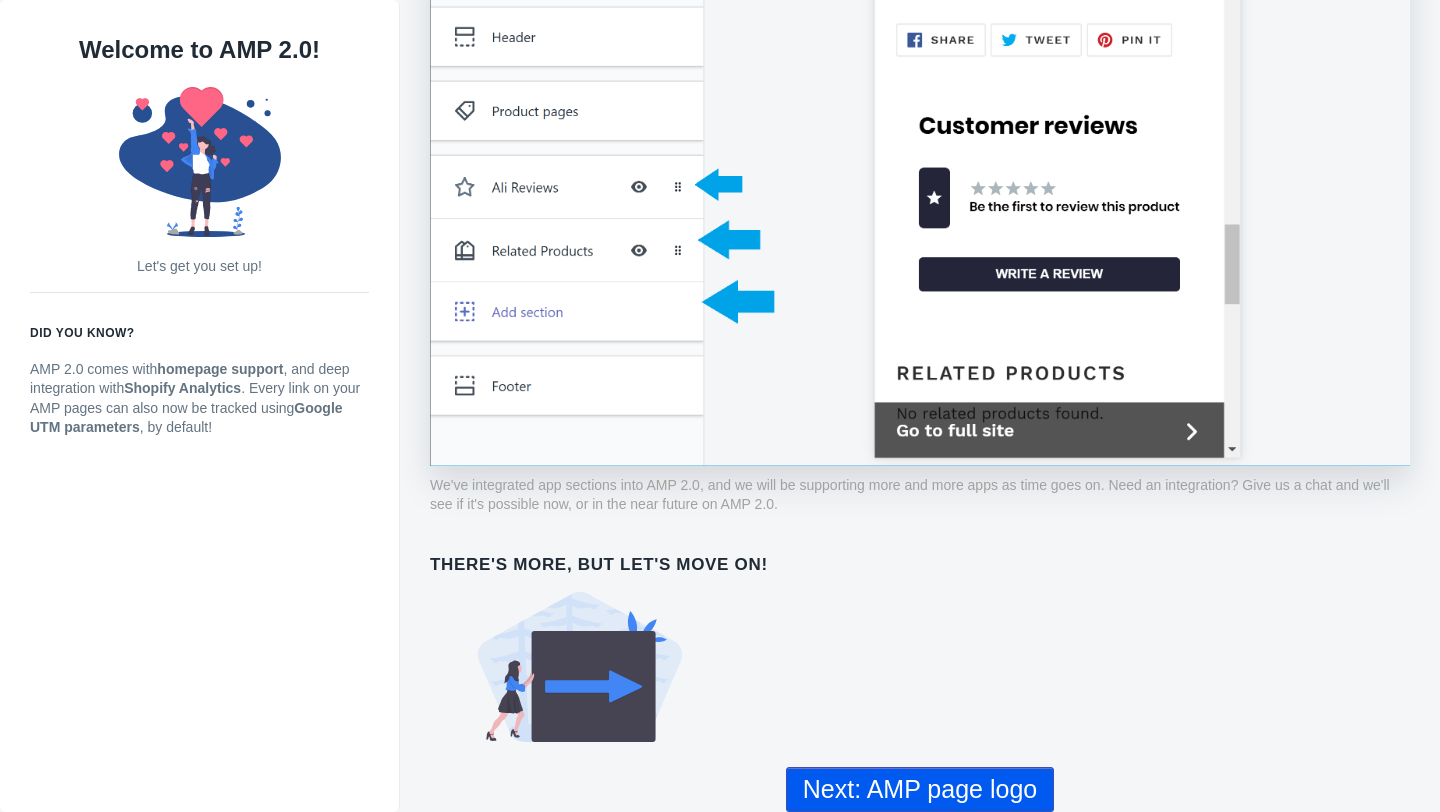 click on "Next: AMP page logo" 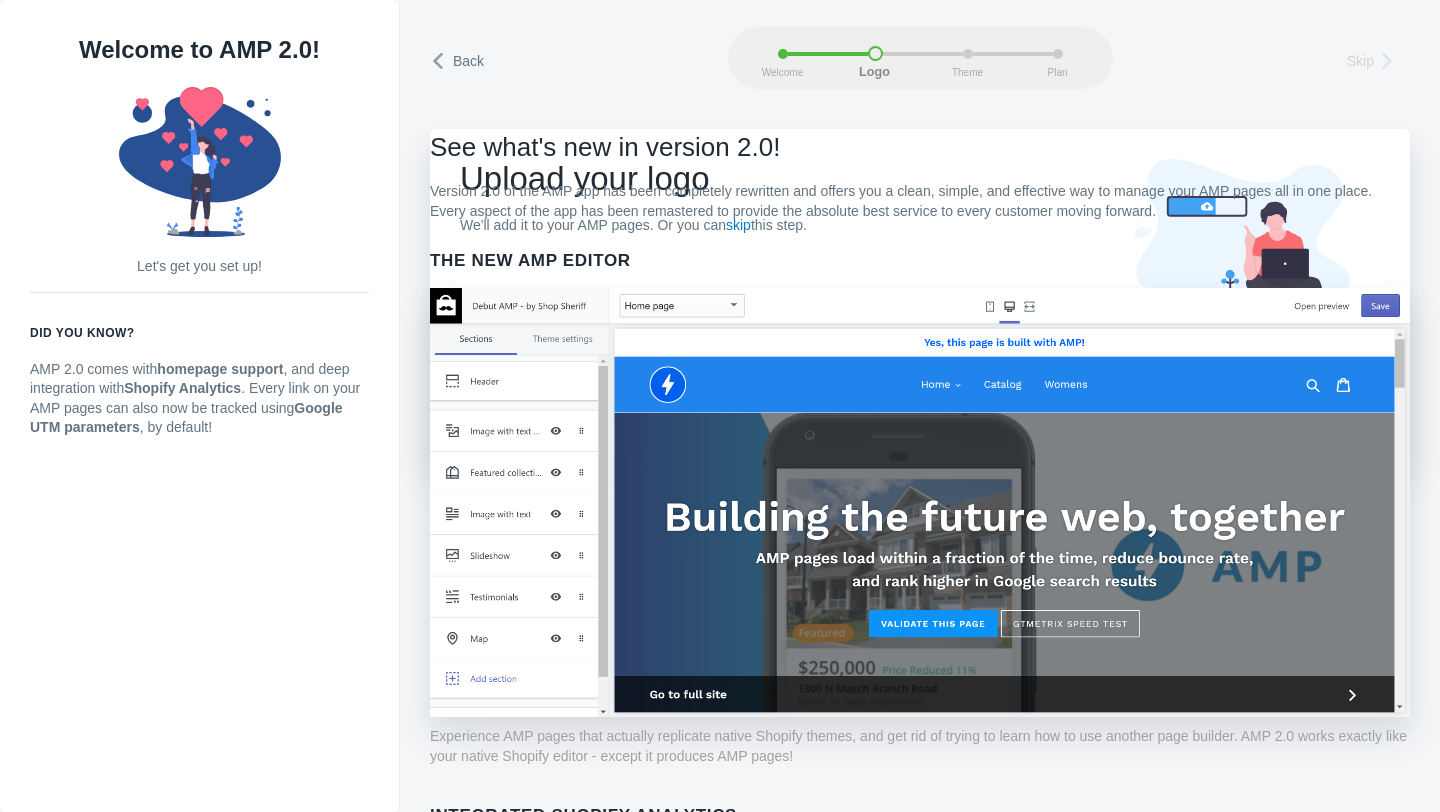 scroll, scrollTop: 0, scrollLeft: 0, axis: both 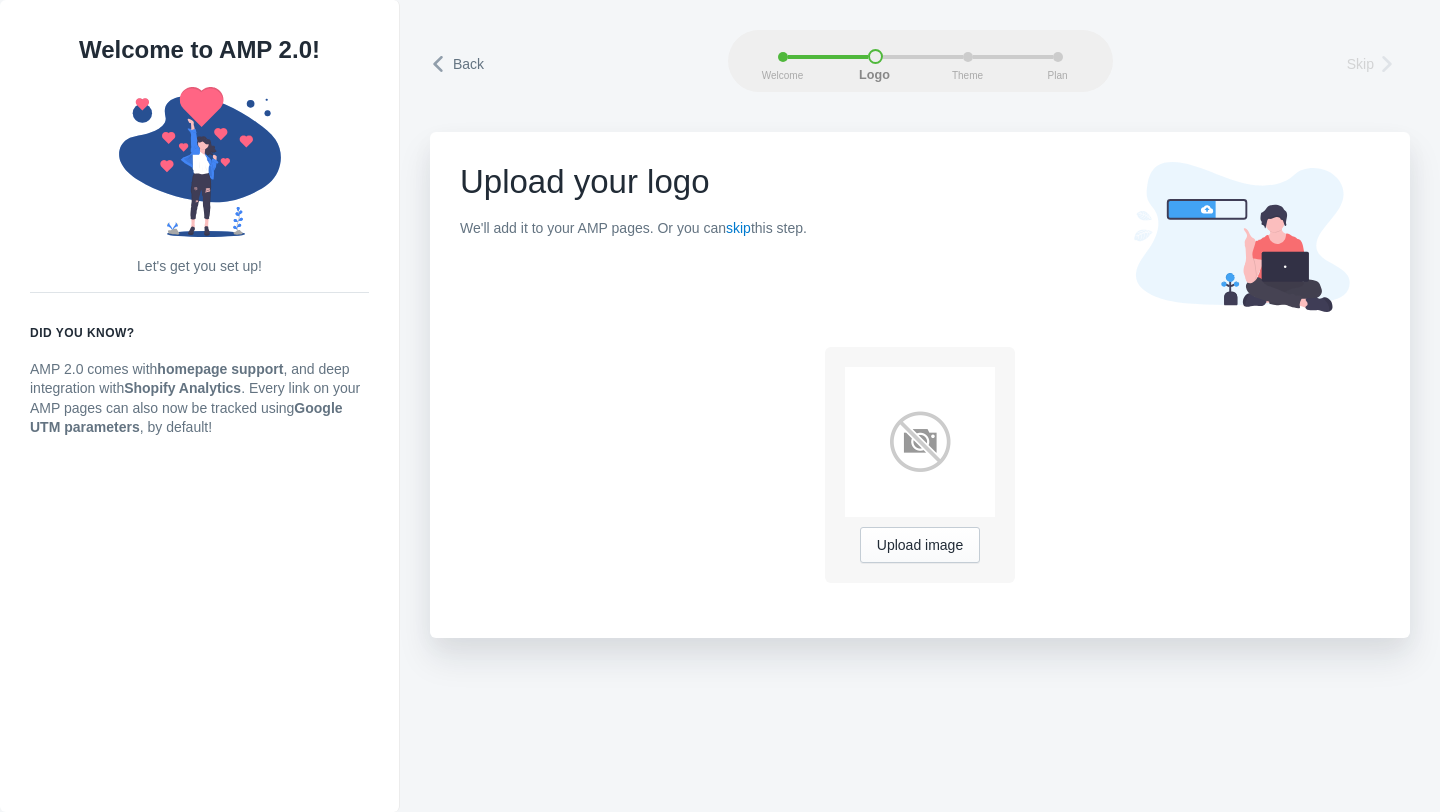 click on "Skip" at bounding box center [1360, 64] 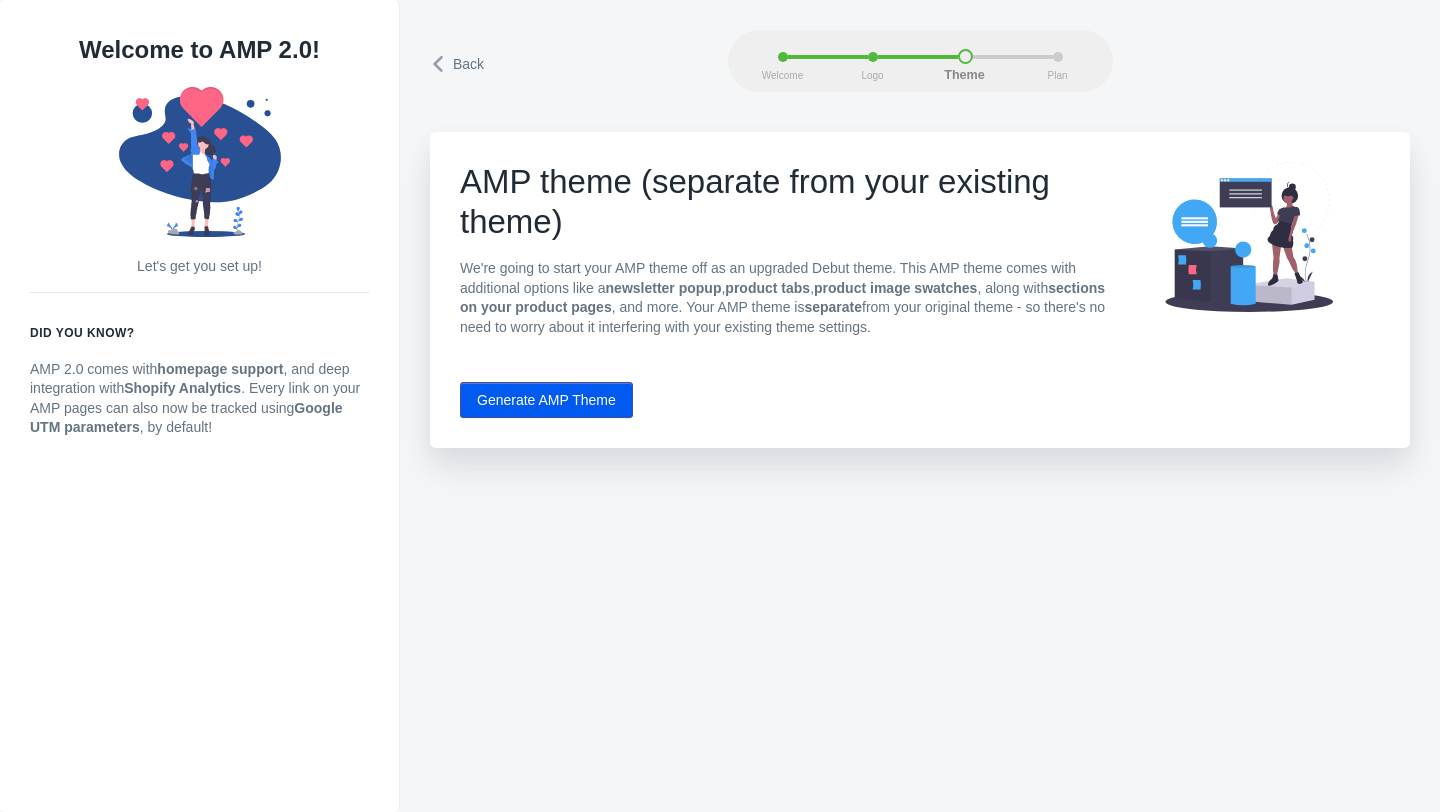 click on "Generate AMP Theme" 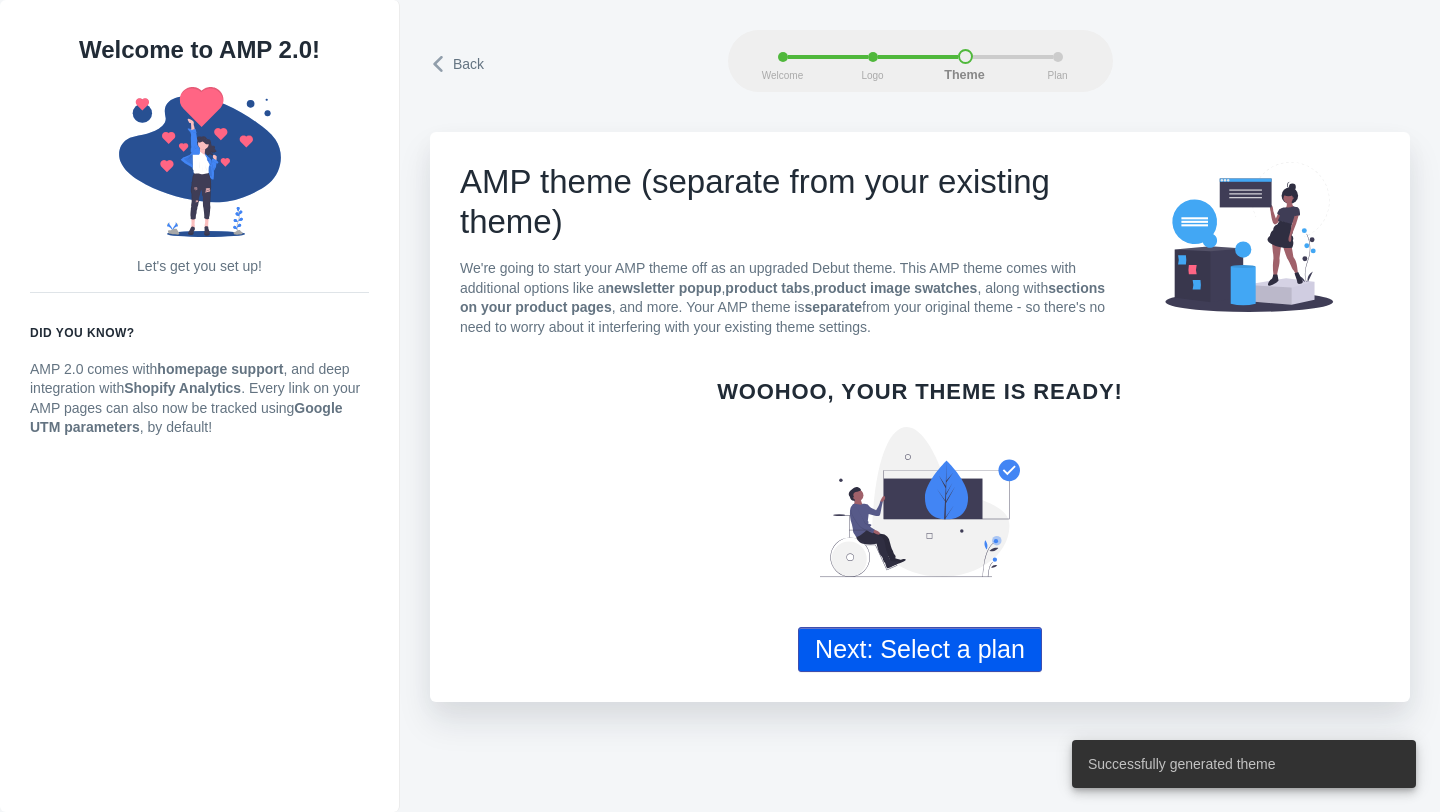 click on "Next: Select a plan" 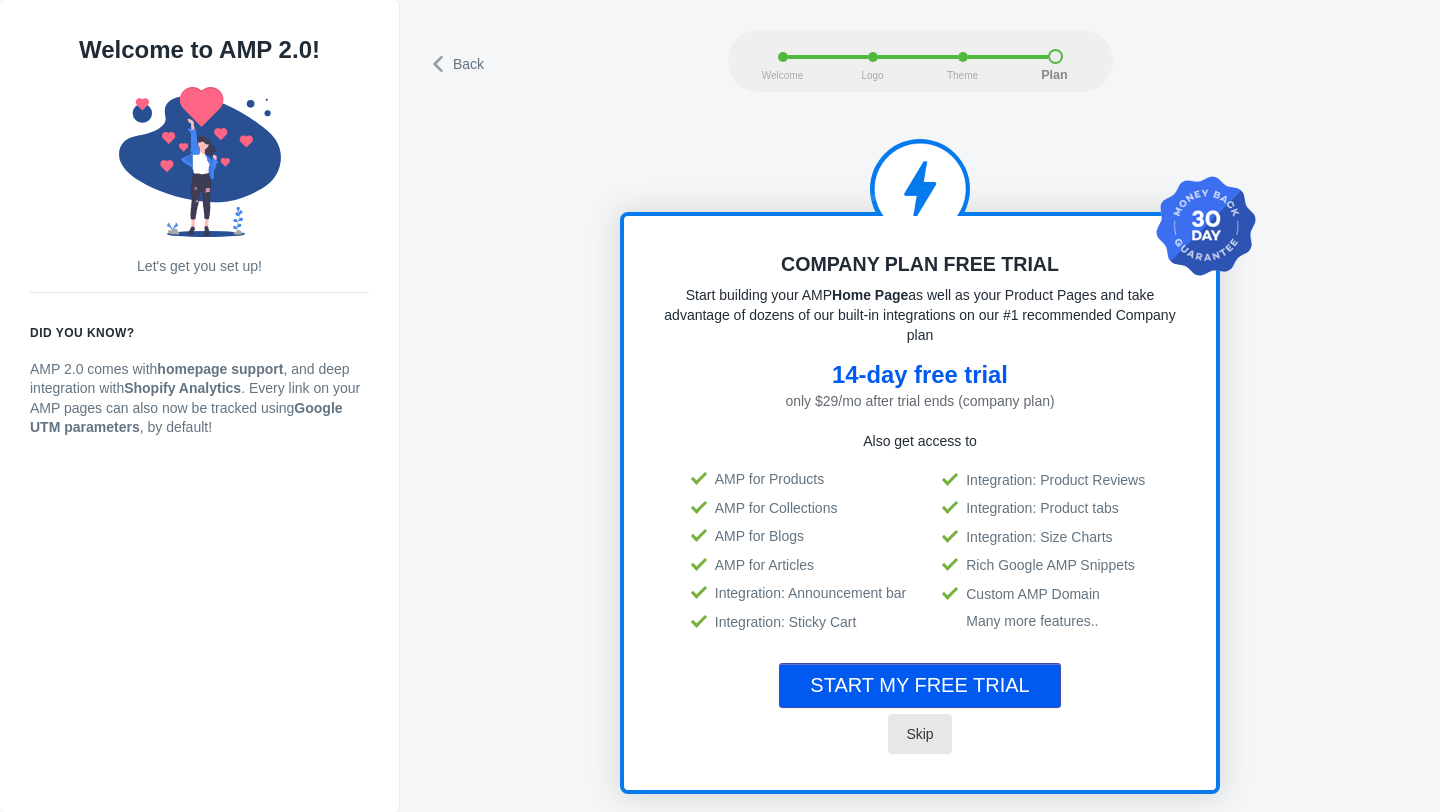 click on "Skip" at bounding box center [919, 734] 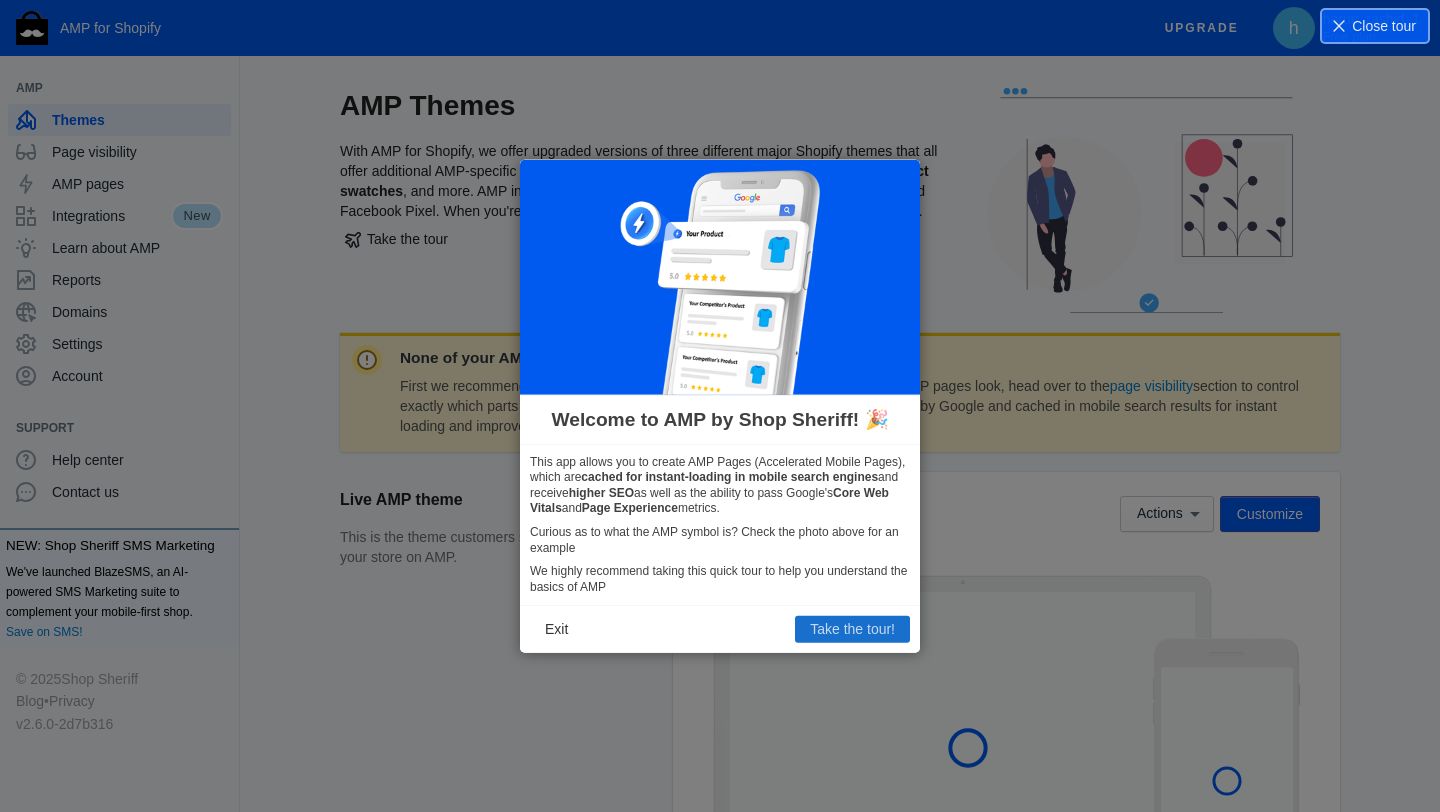 click on "Take the tour!" at bounding box center [852, 629] 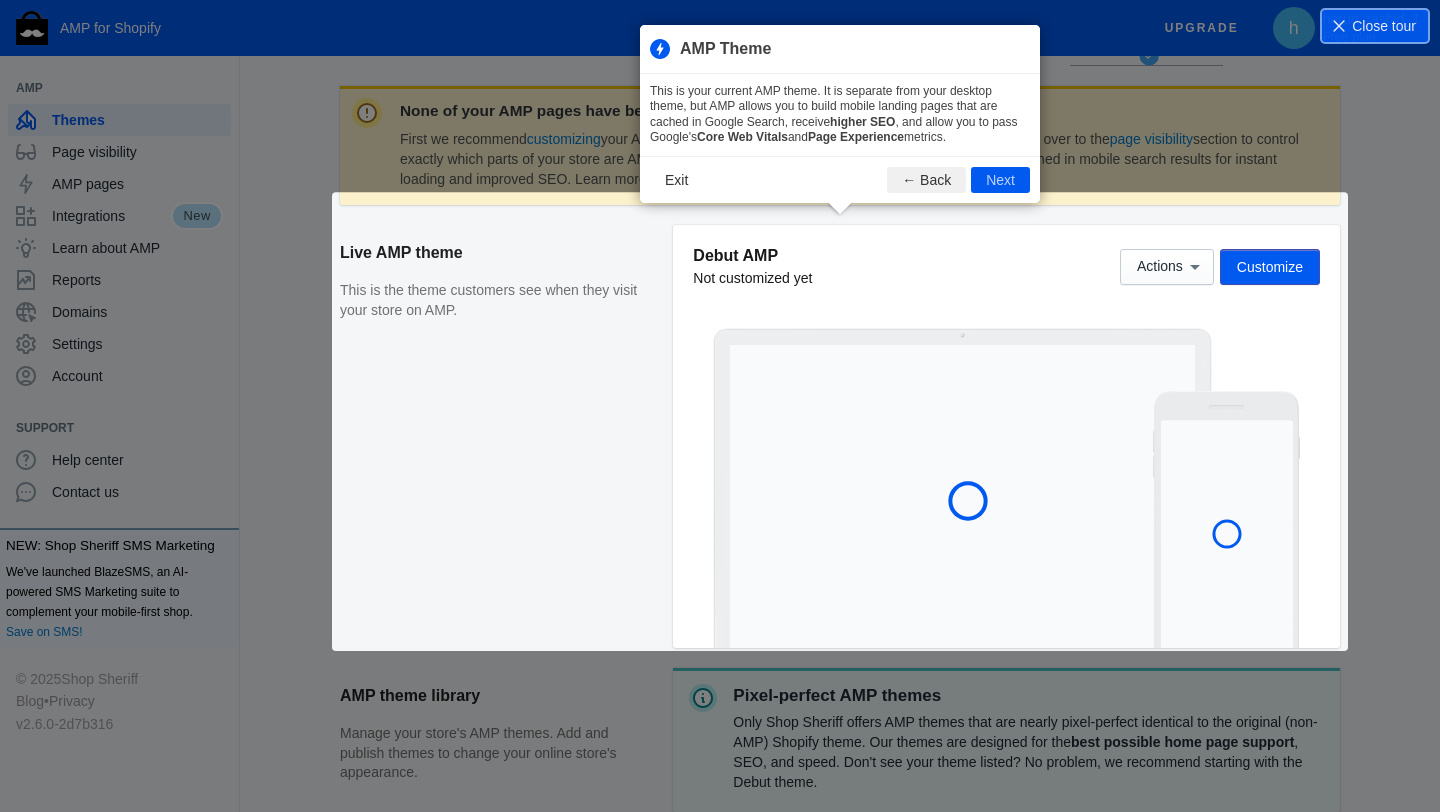 scroll, scrollTop: 272, scrollLeft: 0, axis: vertical 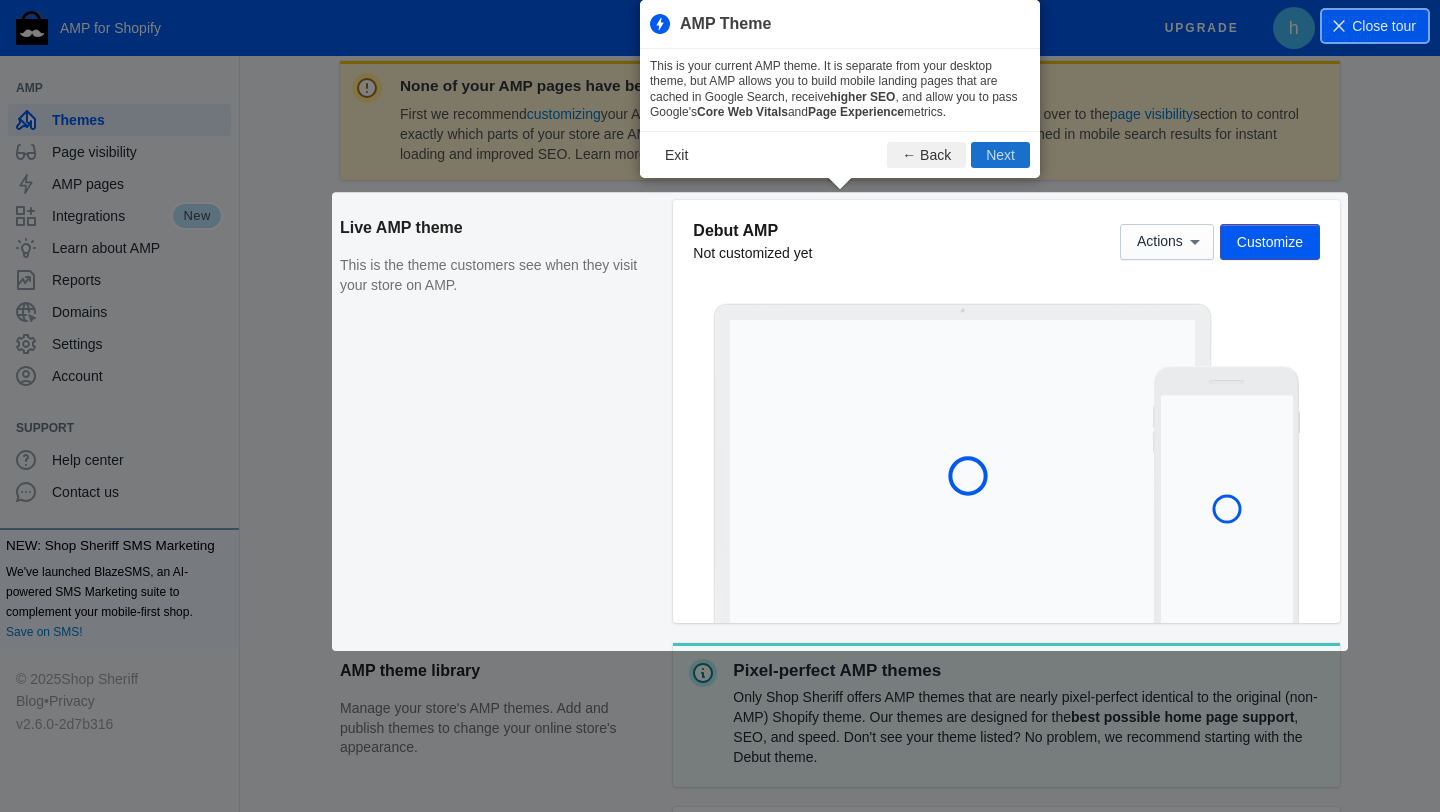 click on "Next" at bounding box center (1000, 155) 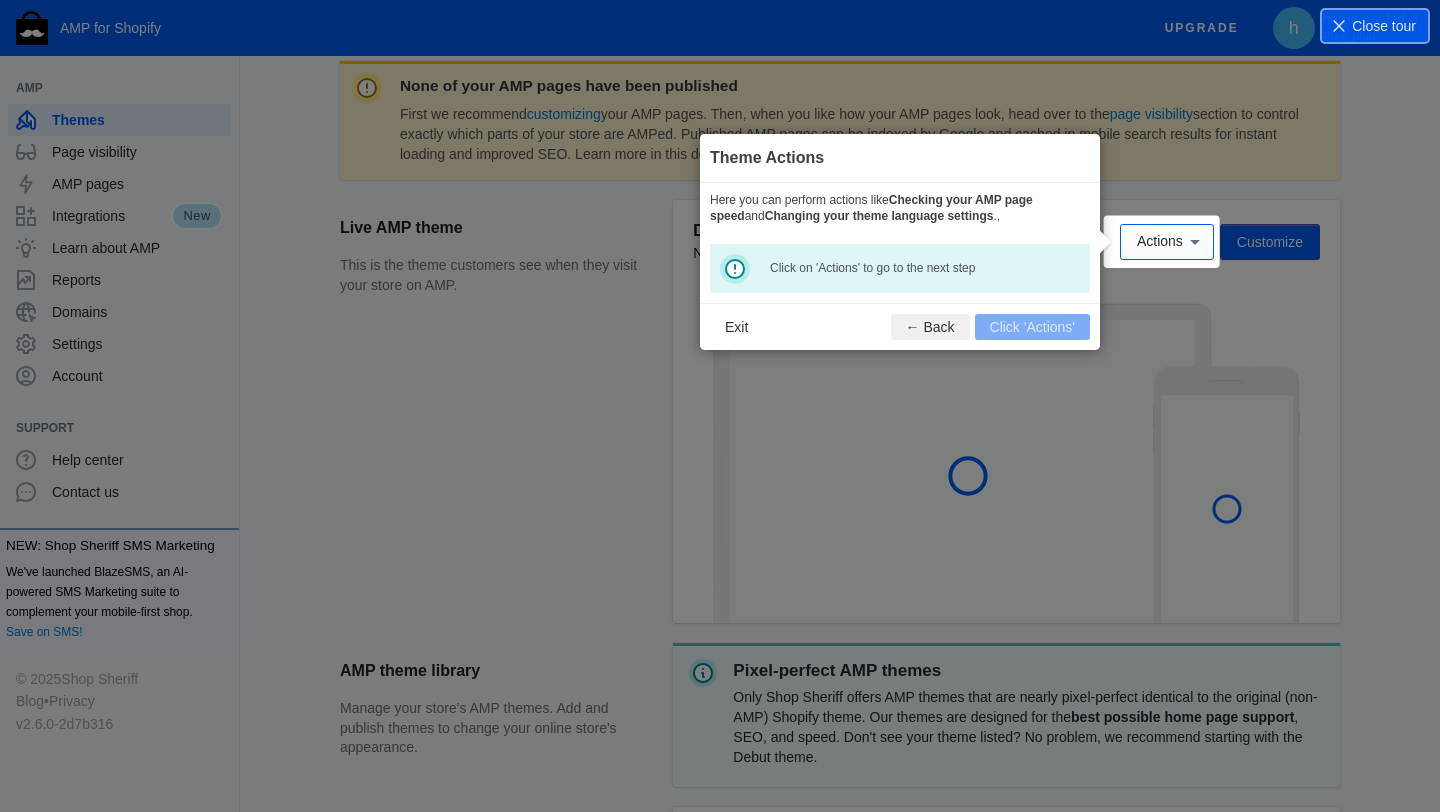 scroll, scrollTop: 296, scrollLeft: 0, axis: vertical 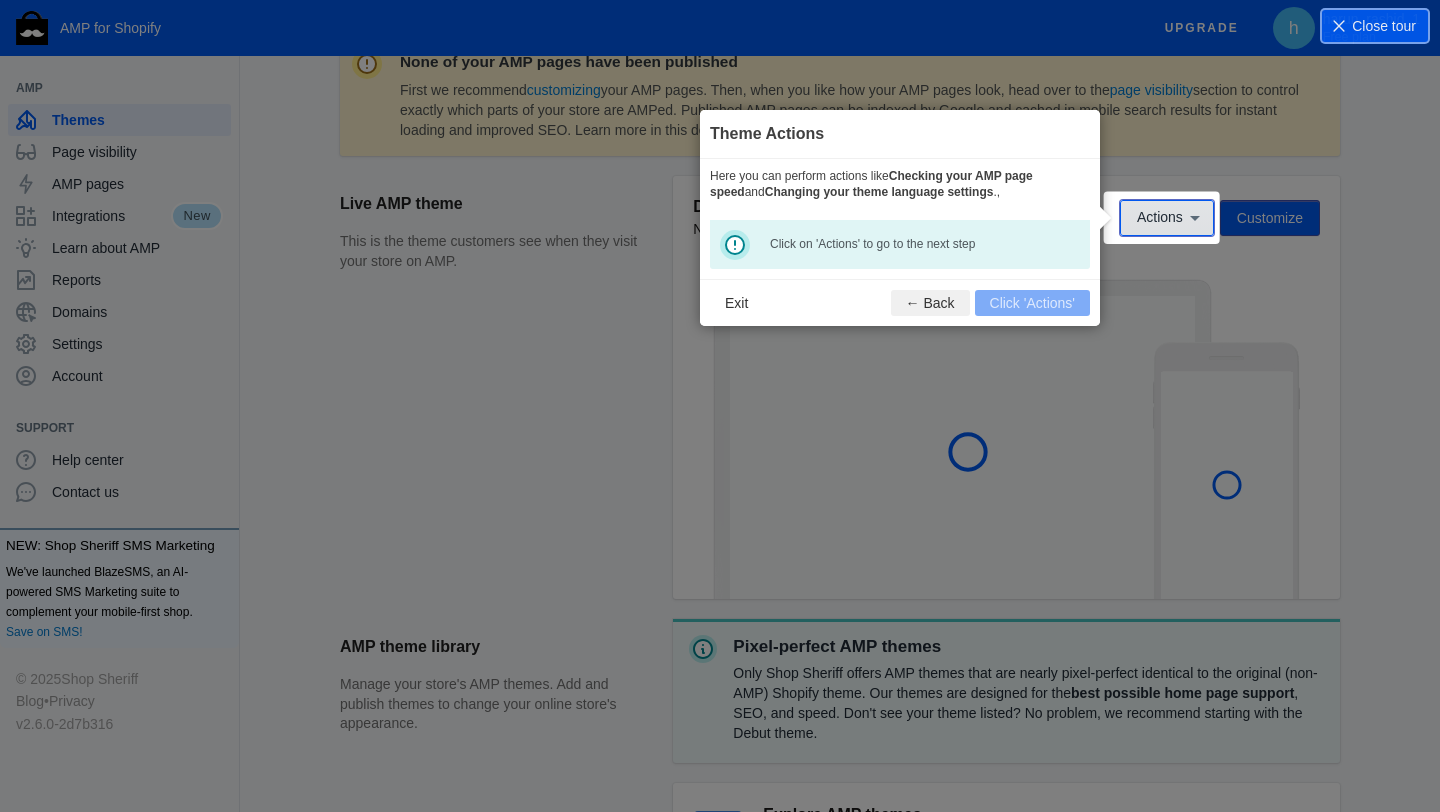 click on "Actions" at bounding box center (1167, 218) 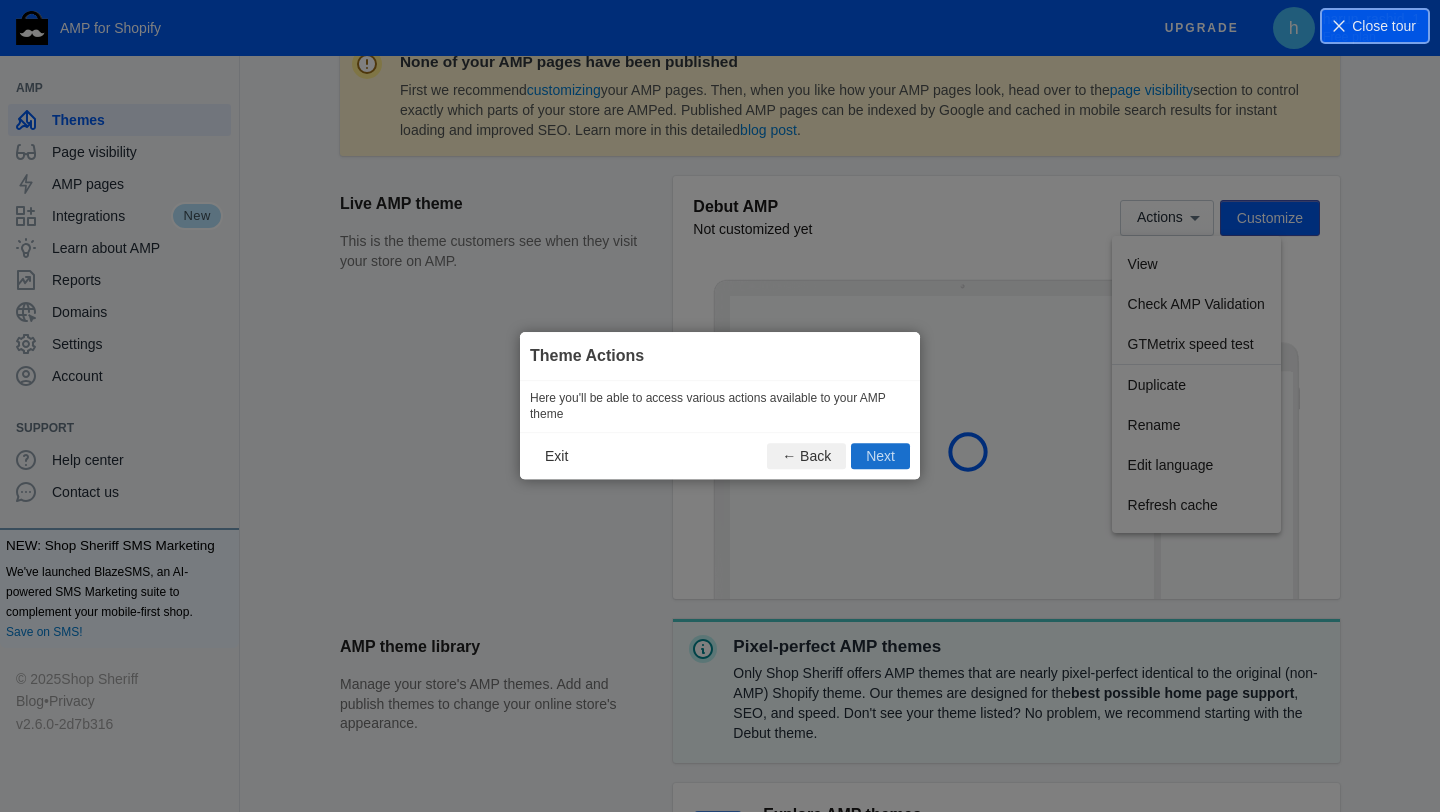 click on "Next" at bounding box center (880, 457) 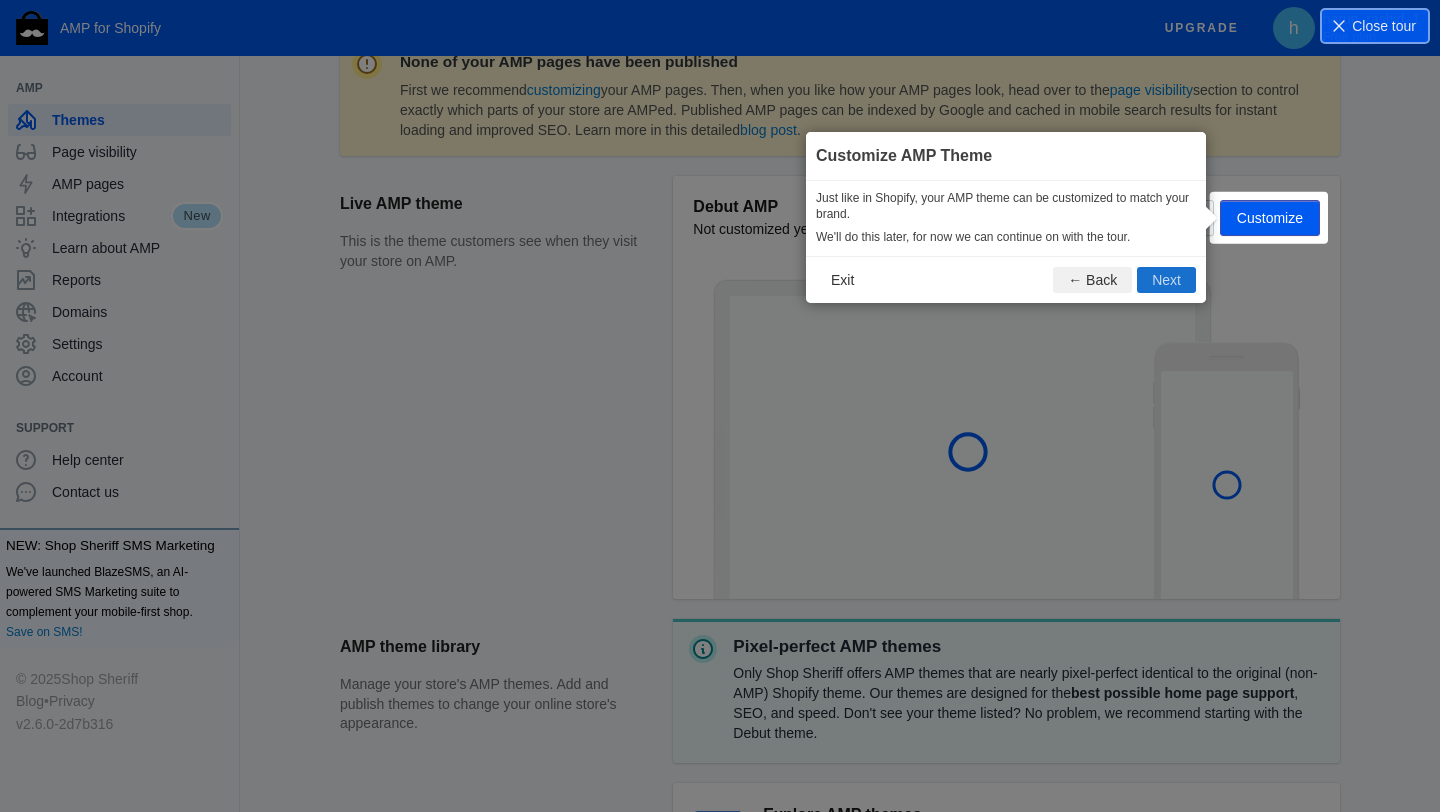 click on "Next" at bounding box center [1166, 280] 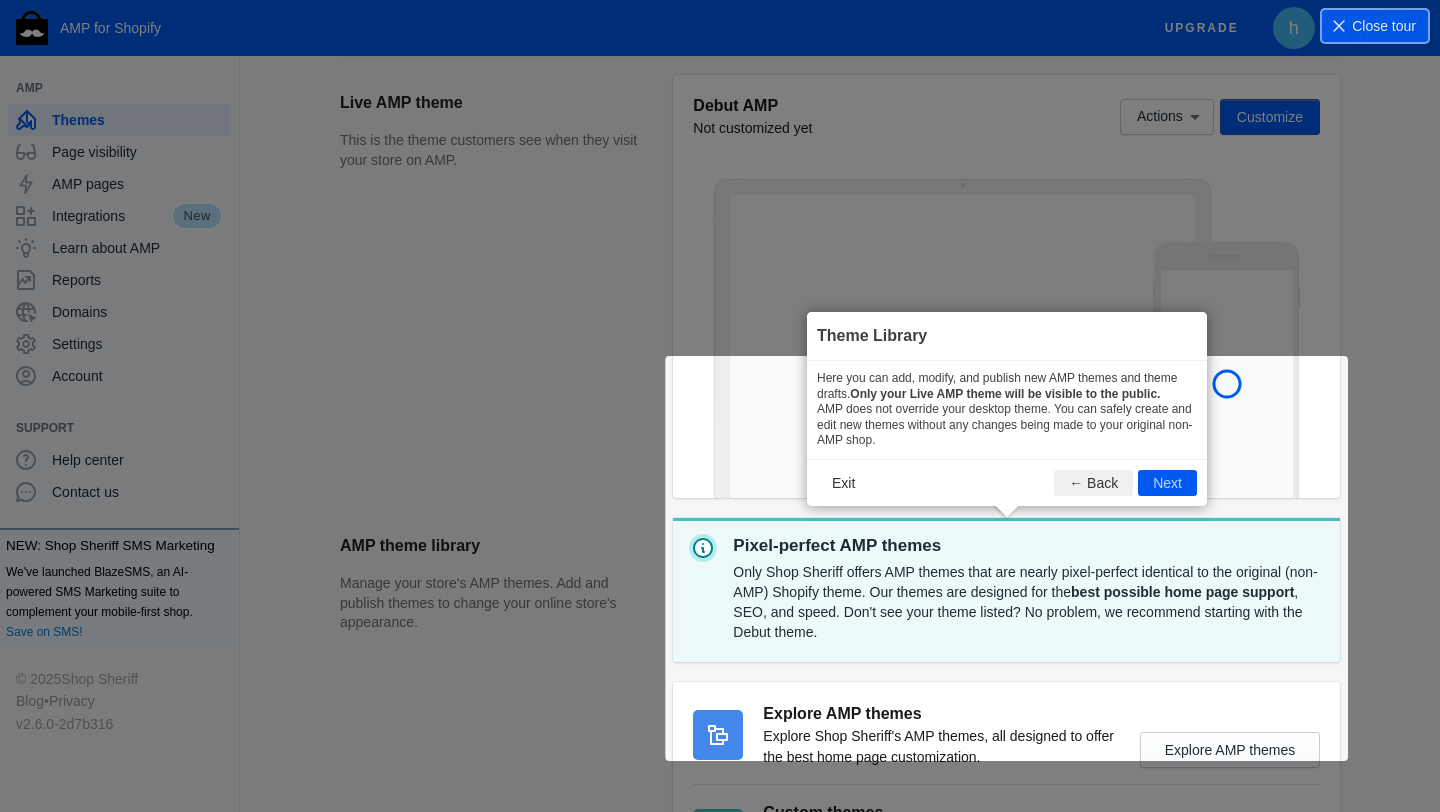 scroll, scrollTop: 584, scrollLeft: 0, axis: vertical 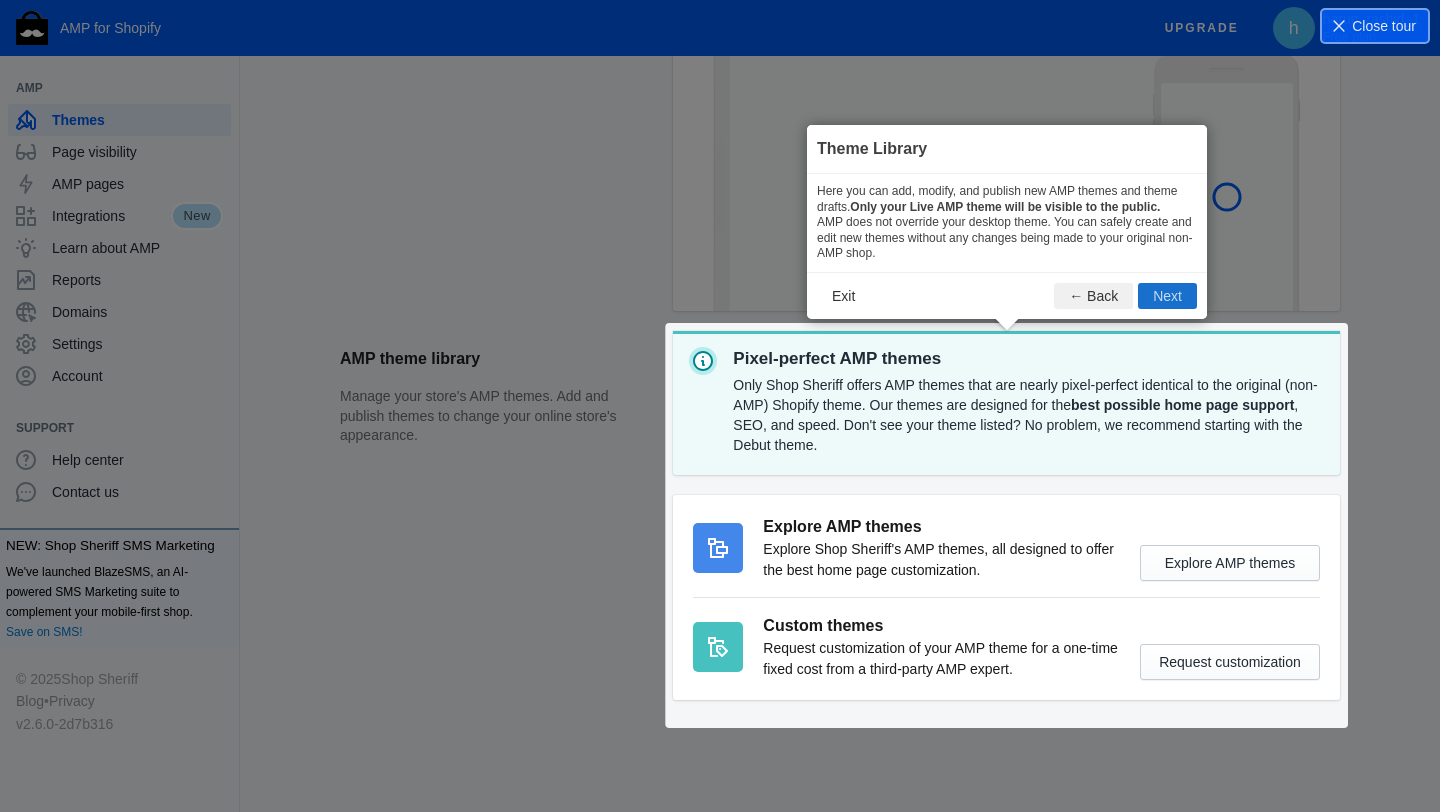 click on "Next" at bounding box center [1167, 296] 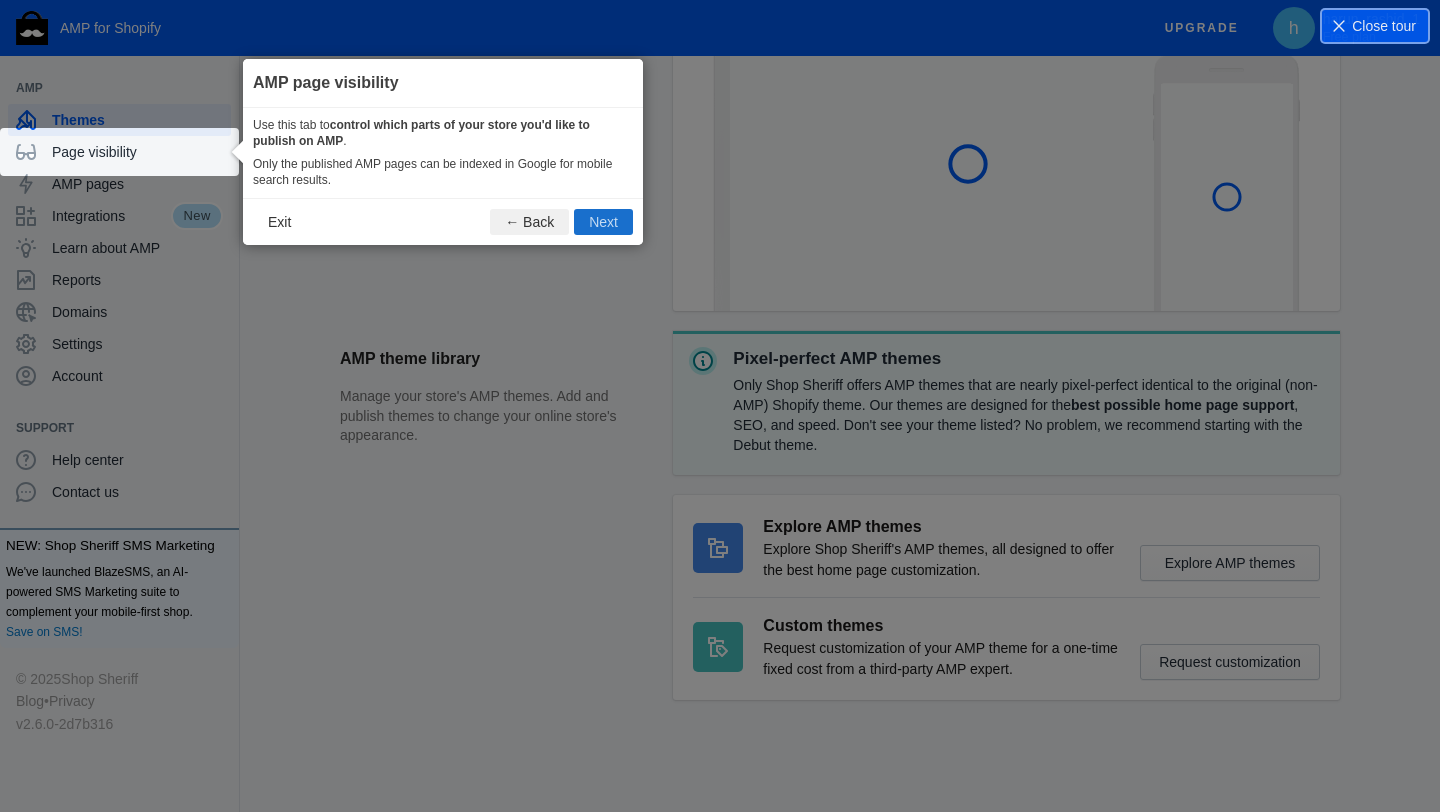 click on "Next" at bounding box center (603, 222) 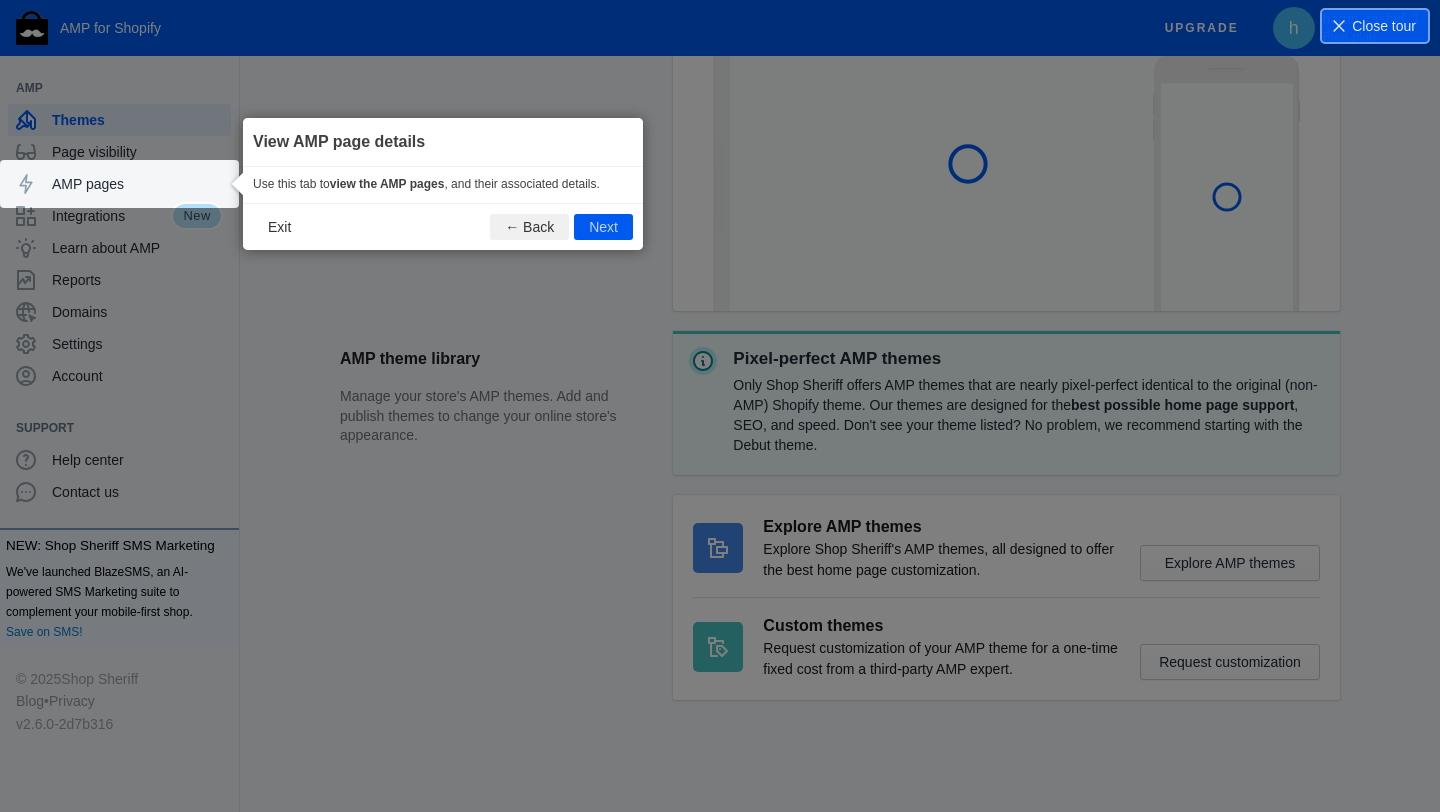 click on "Next" at bounding box center (603, 227) 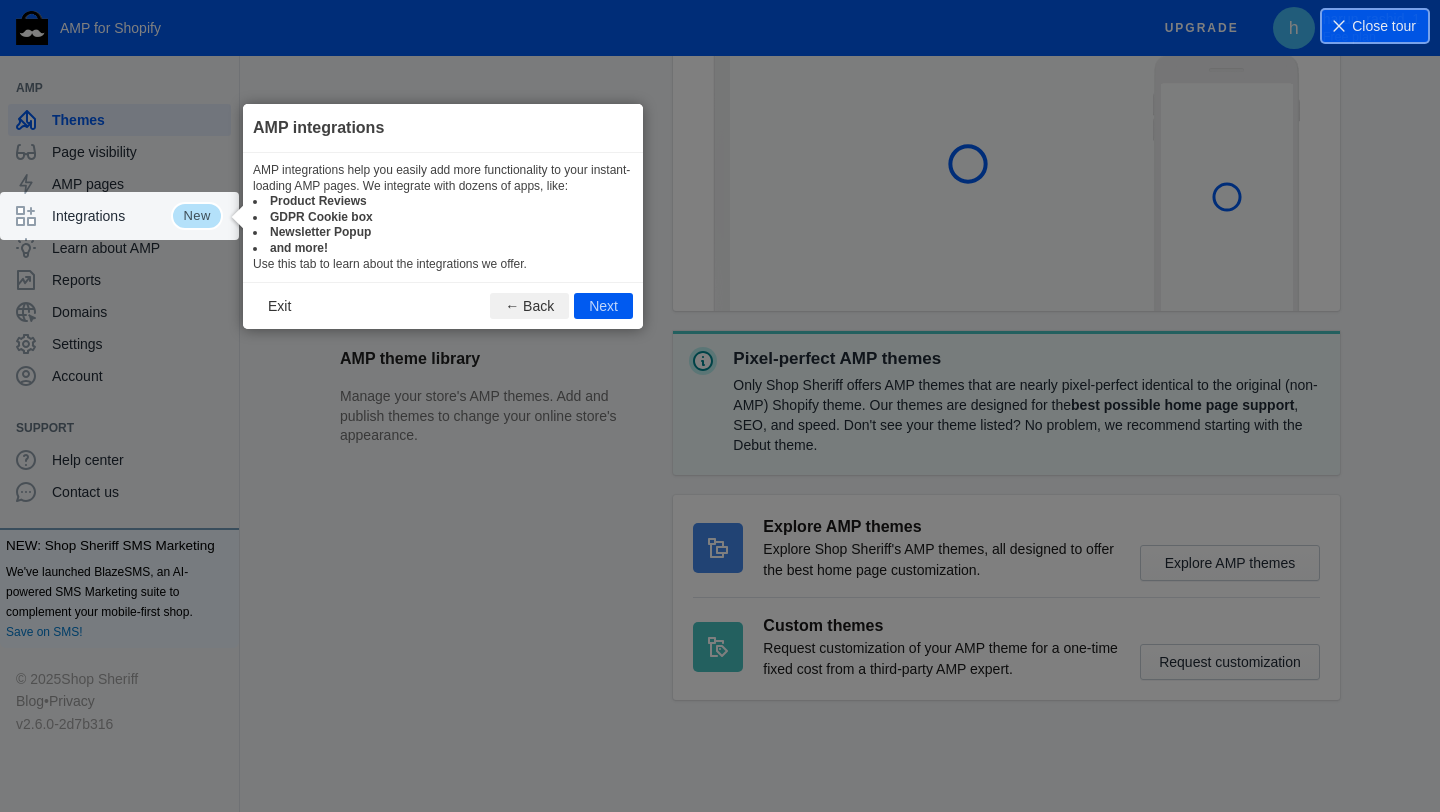 click on "Newsletter Popup" at bounding box center (443, 233) 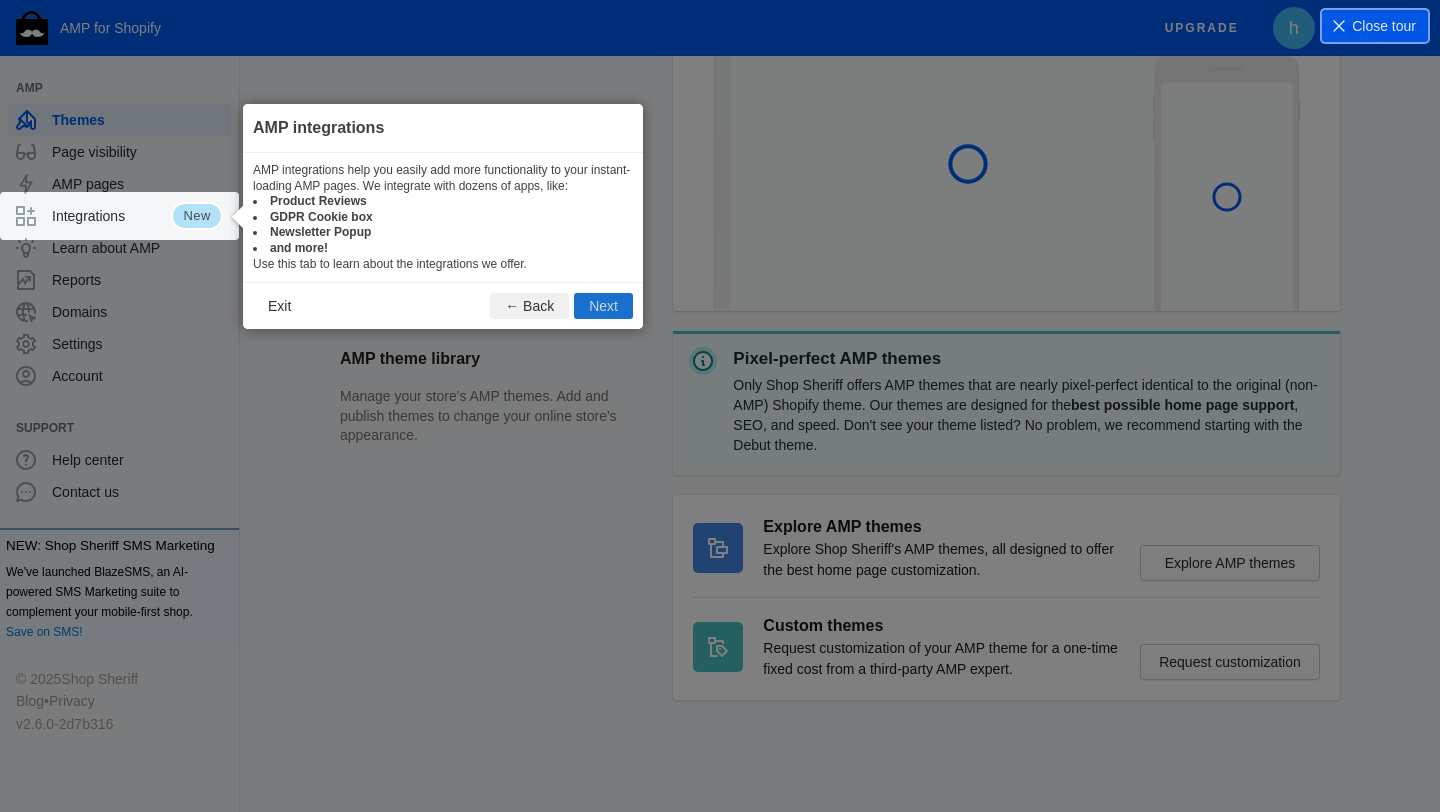 click on "Next" at bounding box center [603, 306] 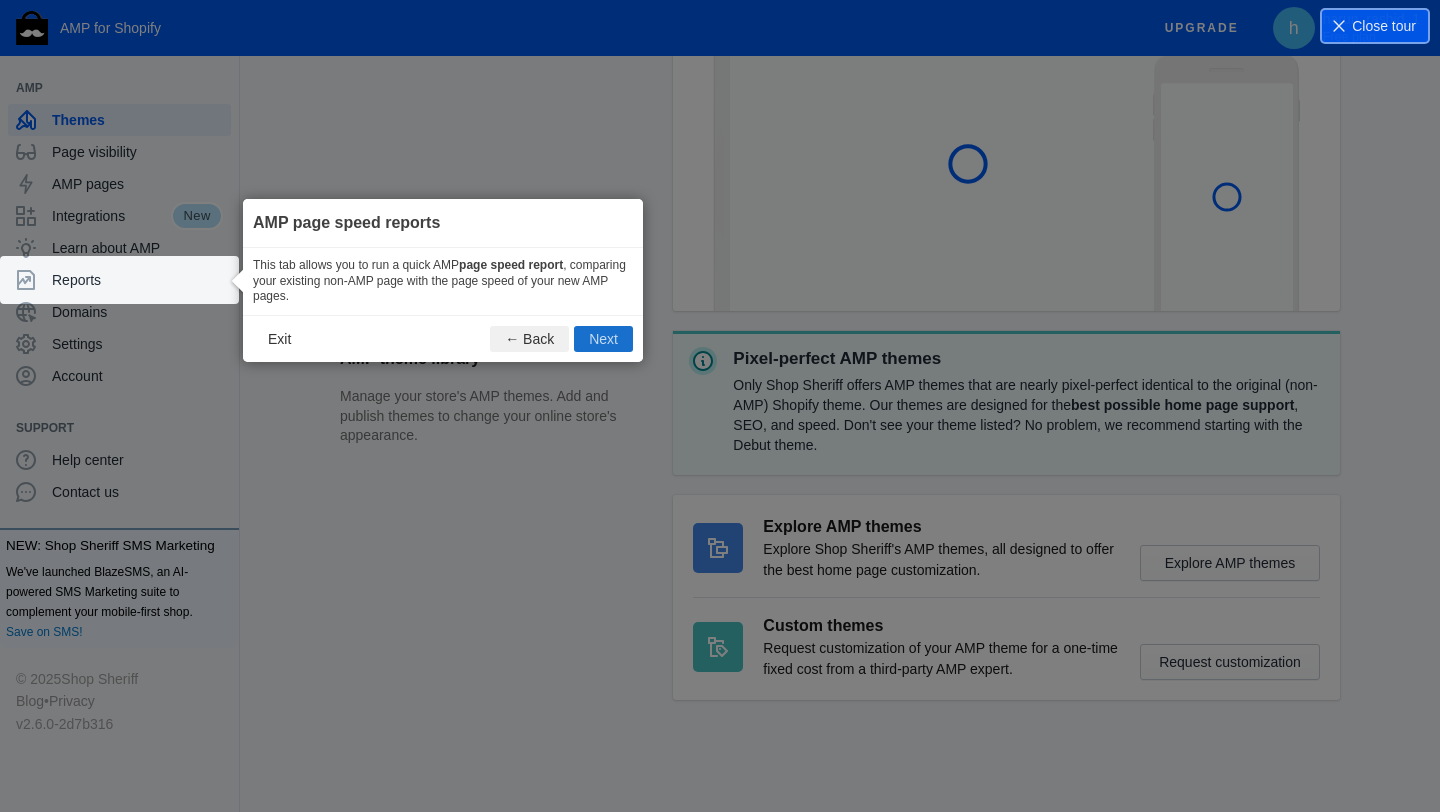 click on "Next" at bounding box center [603, 339] 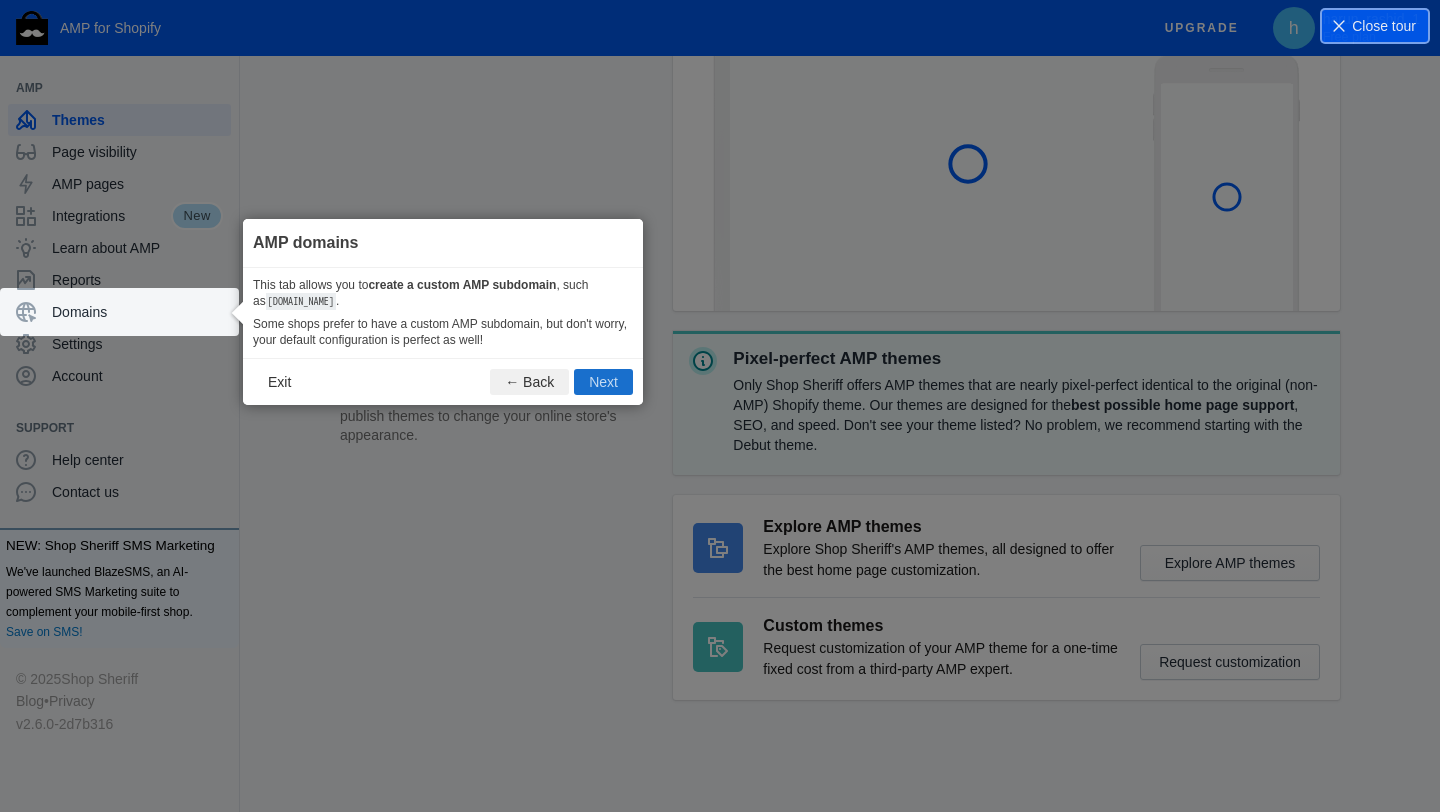 click on "Next" at bounding box center [603, 382] 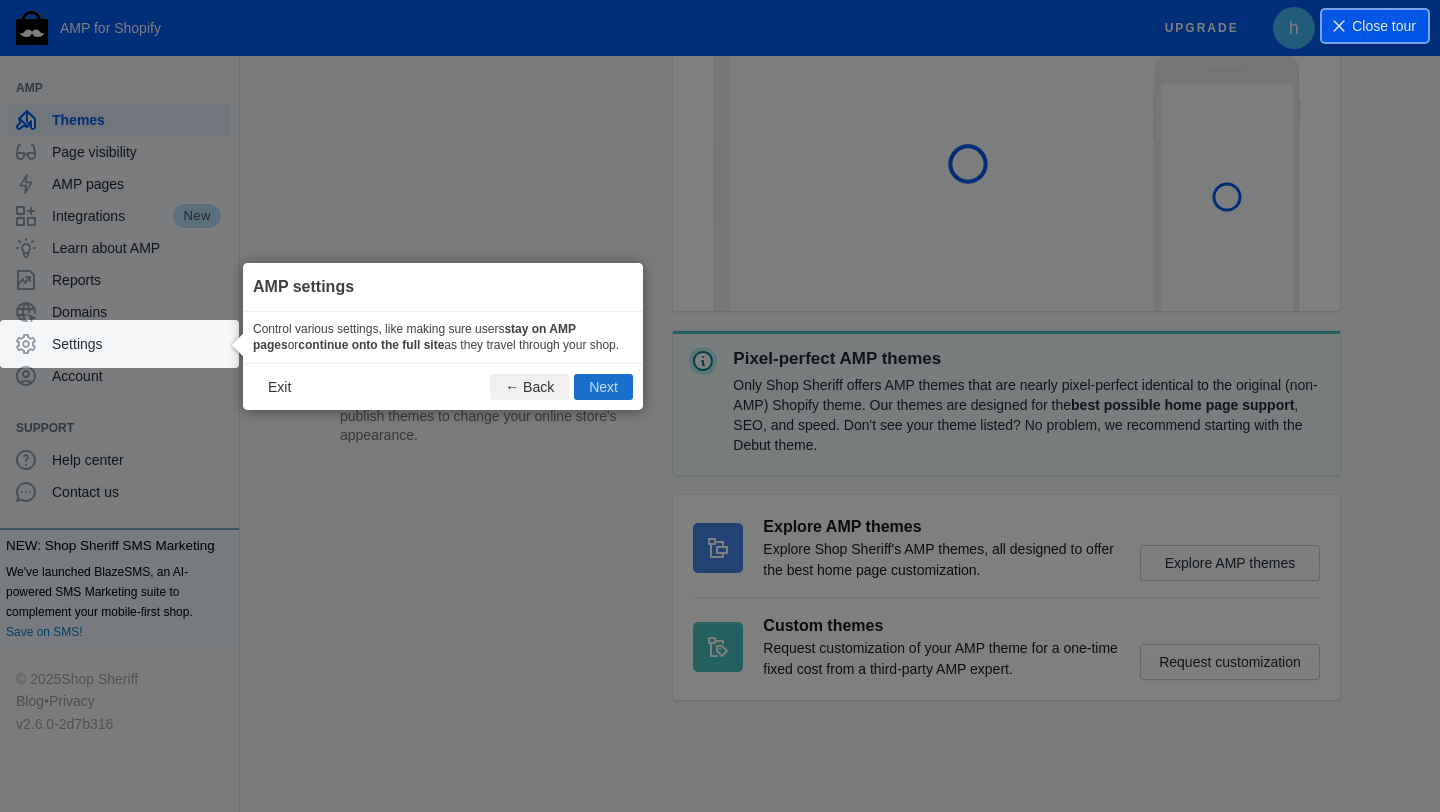 drag, startPoint x: 599, startPoint y: 424, endPoint x: 600, endPoint y: 412, distance: 12.0415945 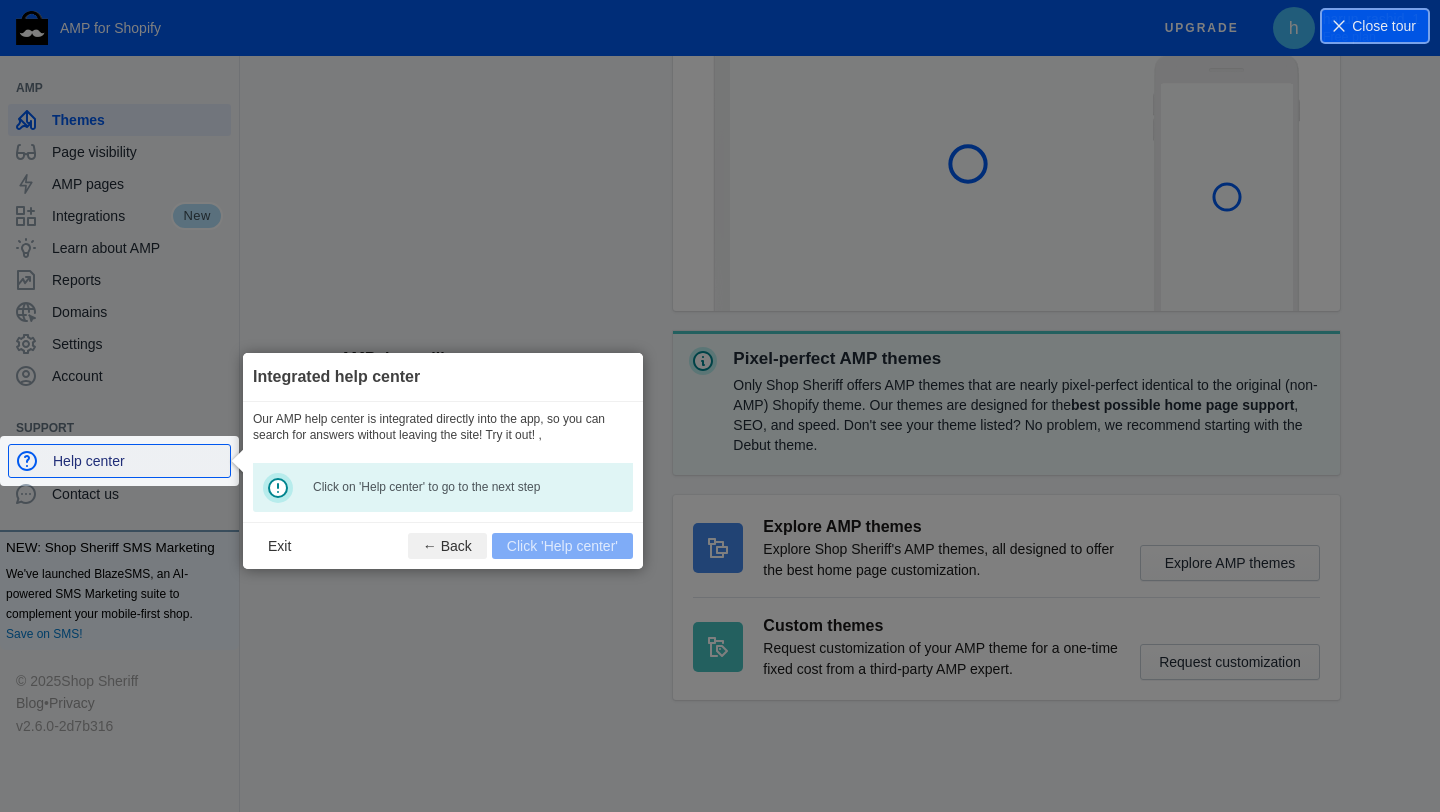click on "Help center" at bounding box center [137, 461] 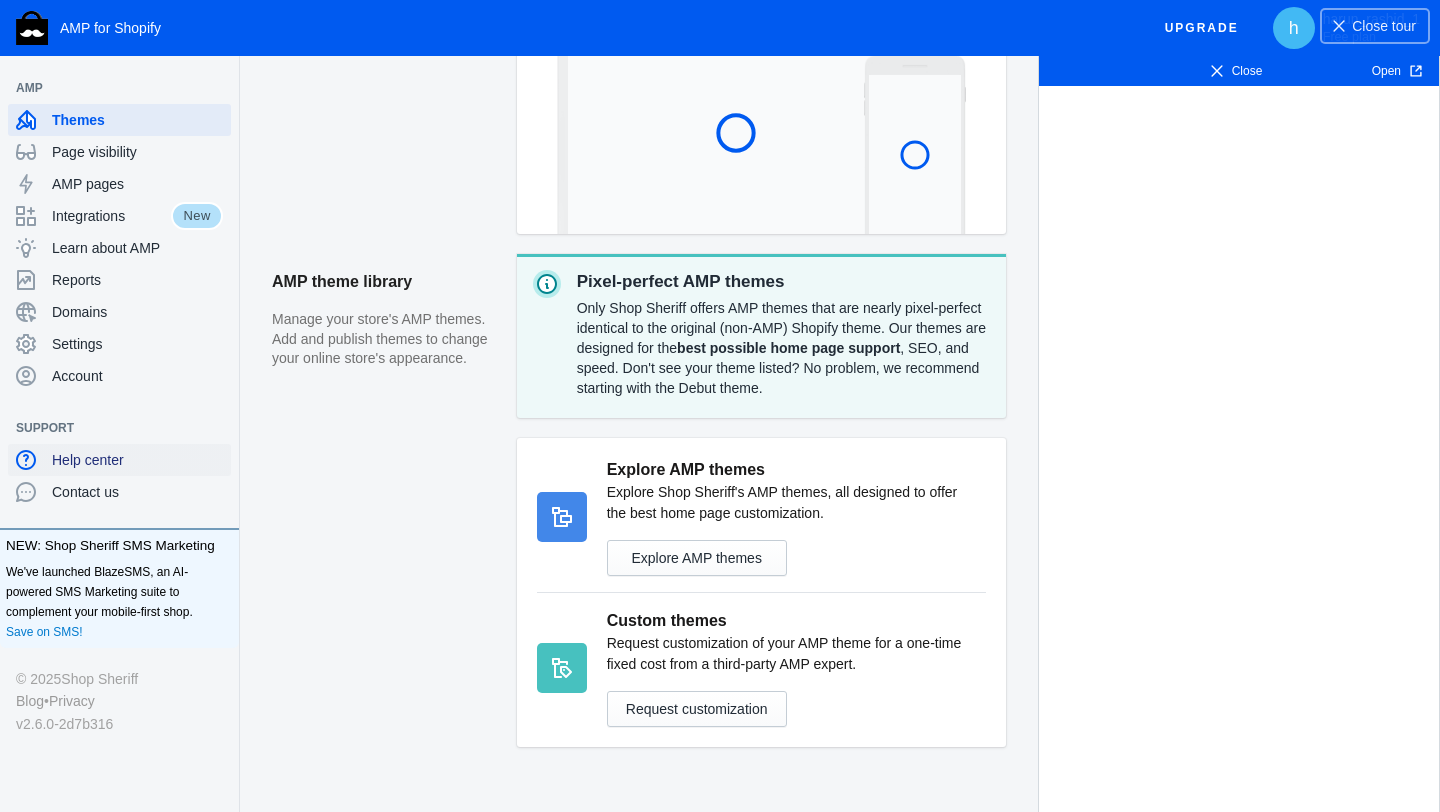 scroll, scrollTop: 575, scrollLeft: 0, axis: vertical 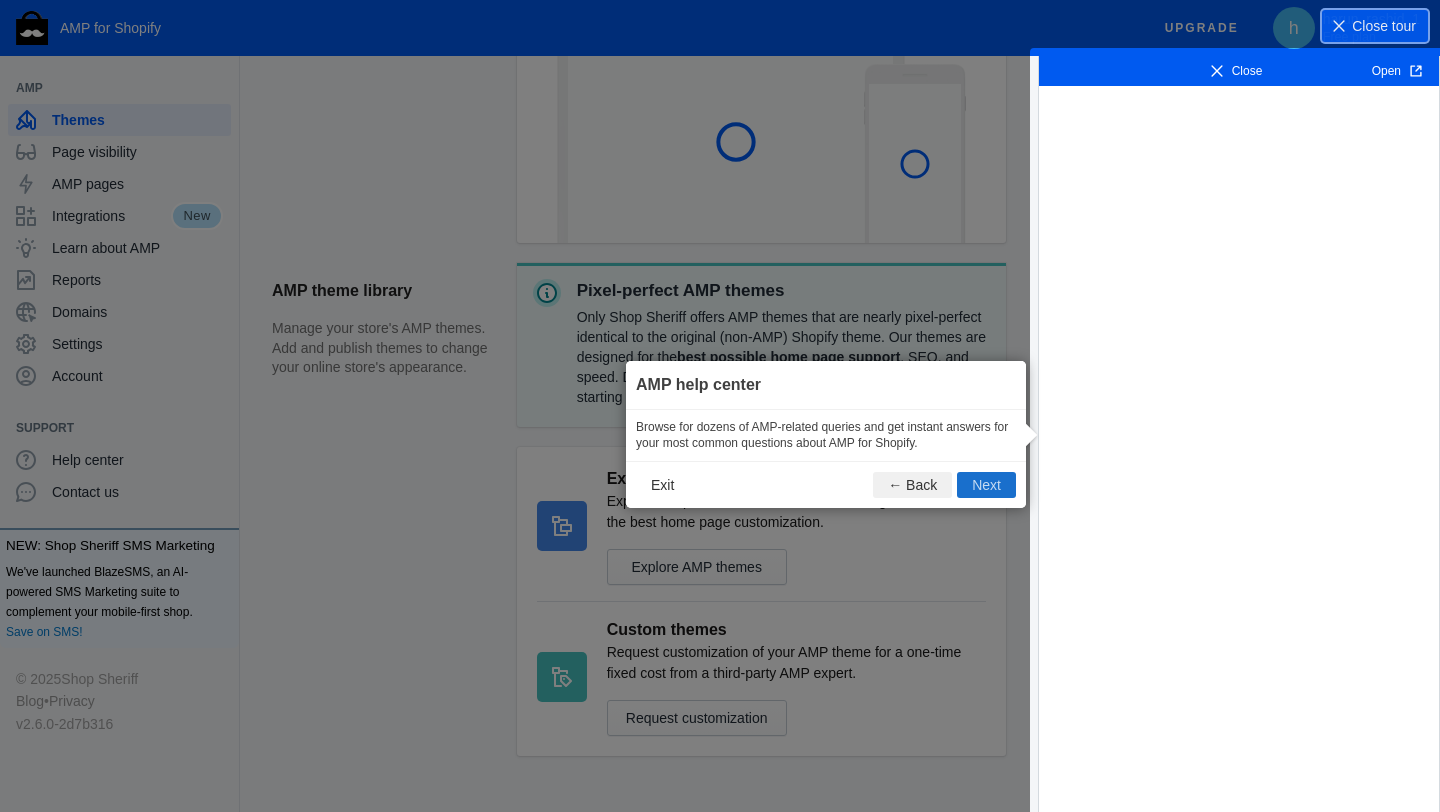 click on "Next" at bounding box center (986, 485) 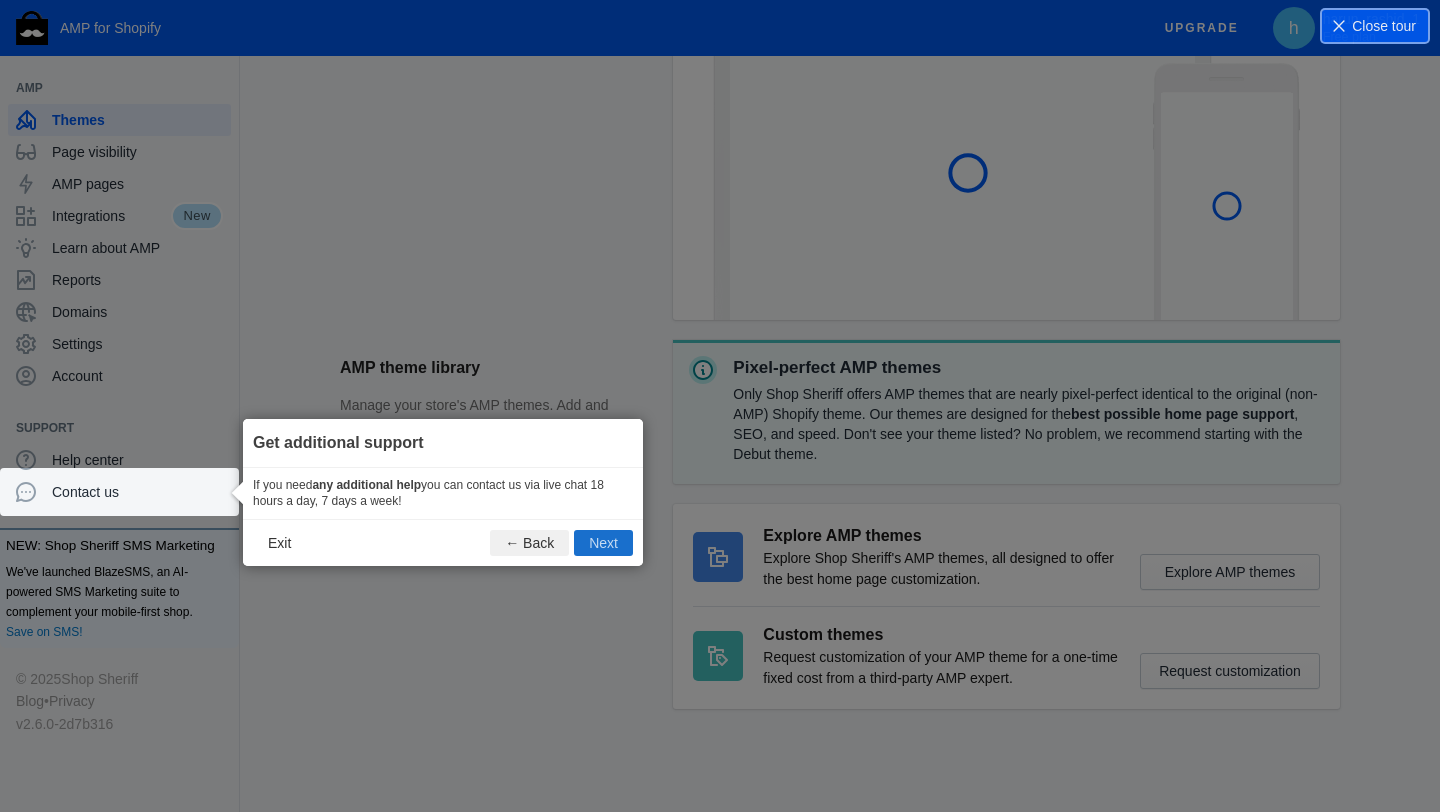 click on "Next" at bounding box center [603, 543] 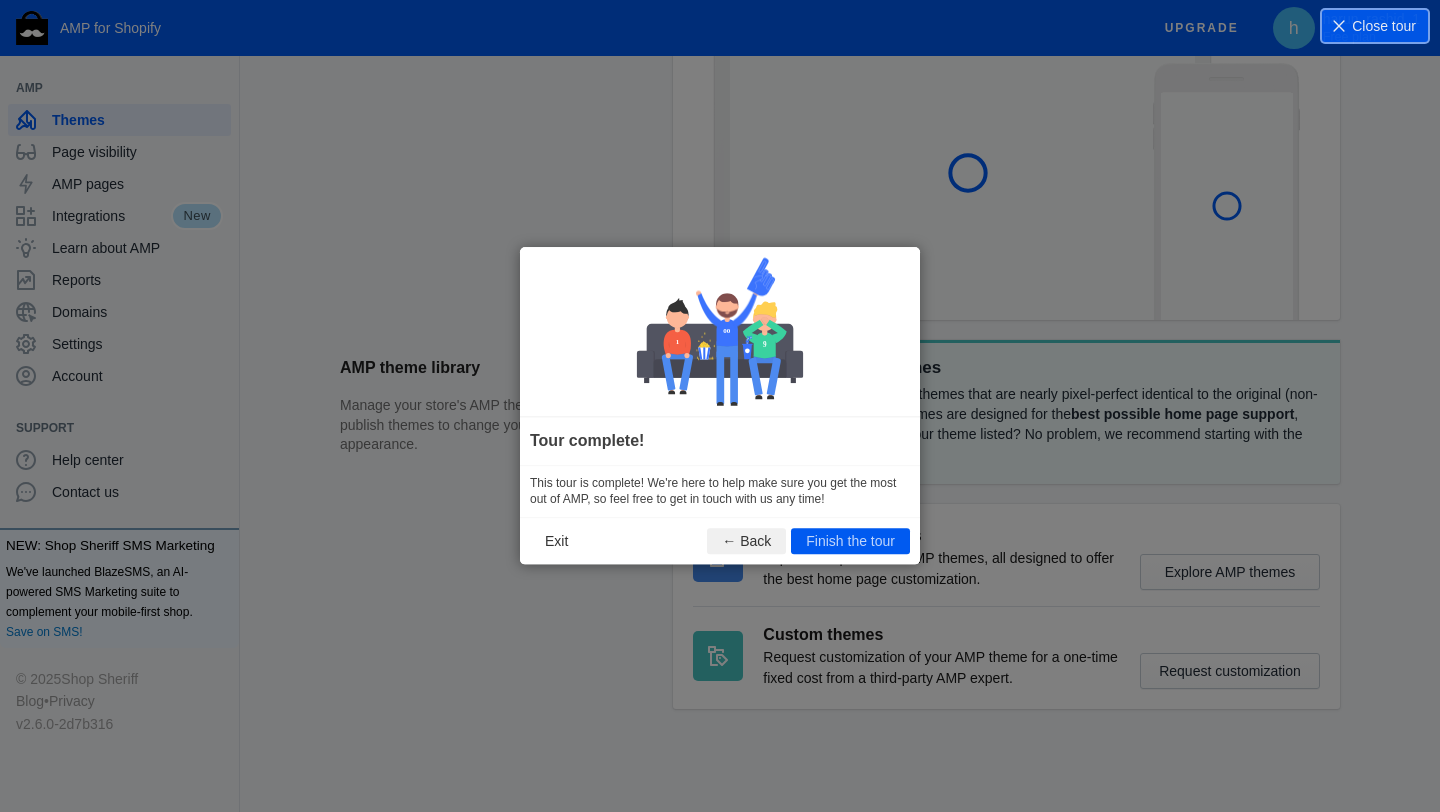 scroll, scrollTop: 0, scrollLeft: 0, axis: both 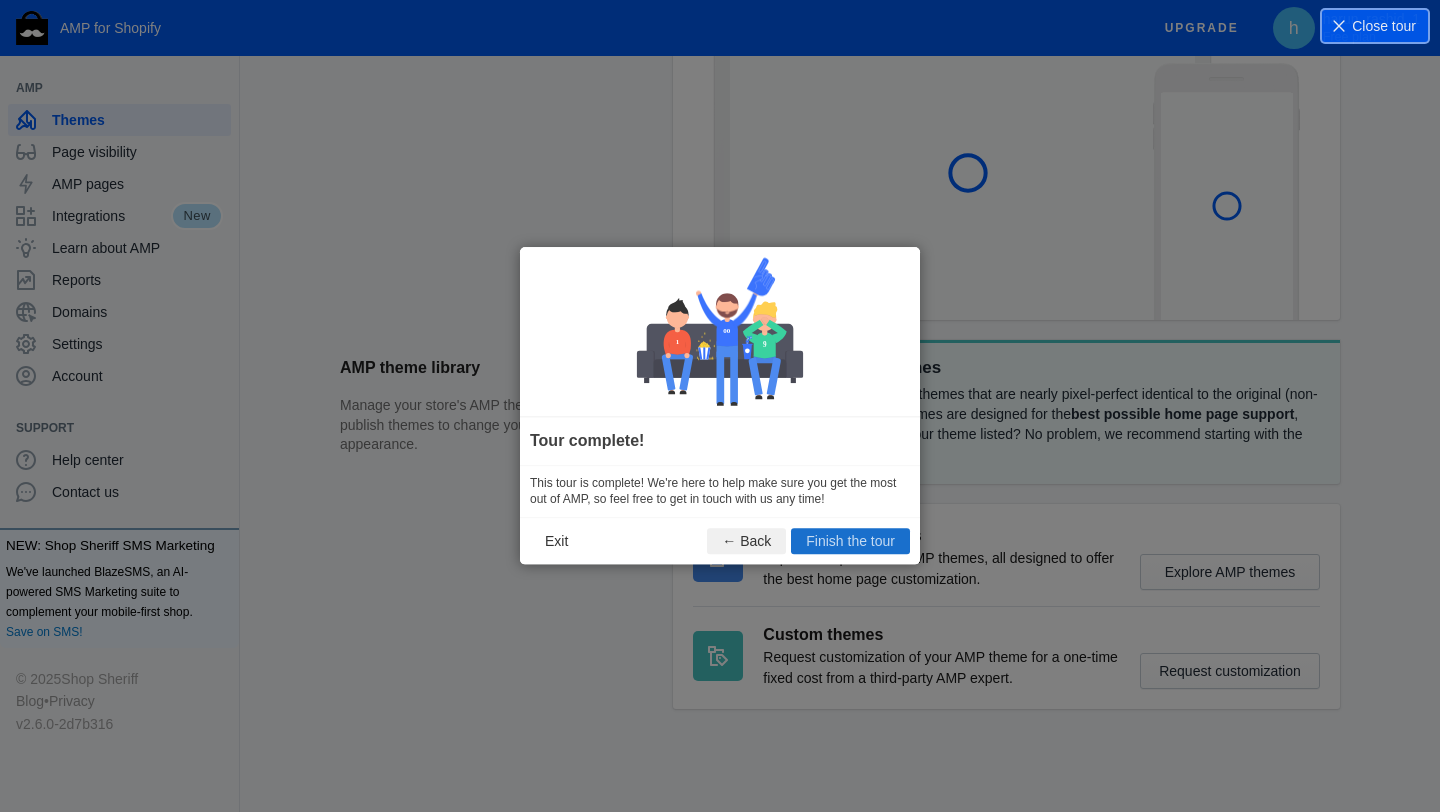 click on "Finish the tour" at bounding box center (850, 542) 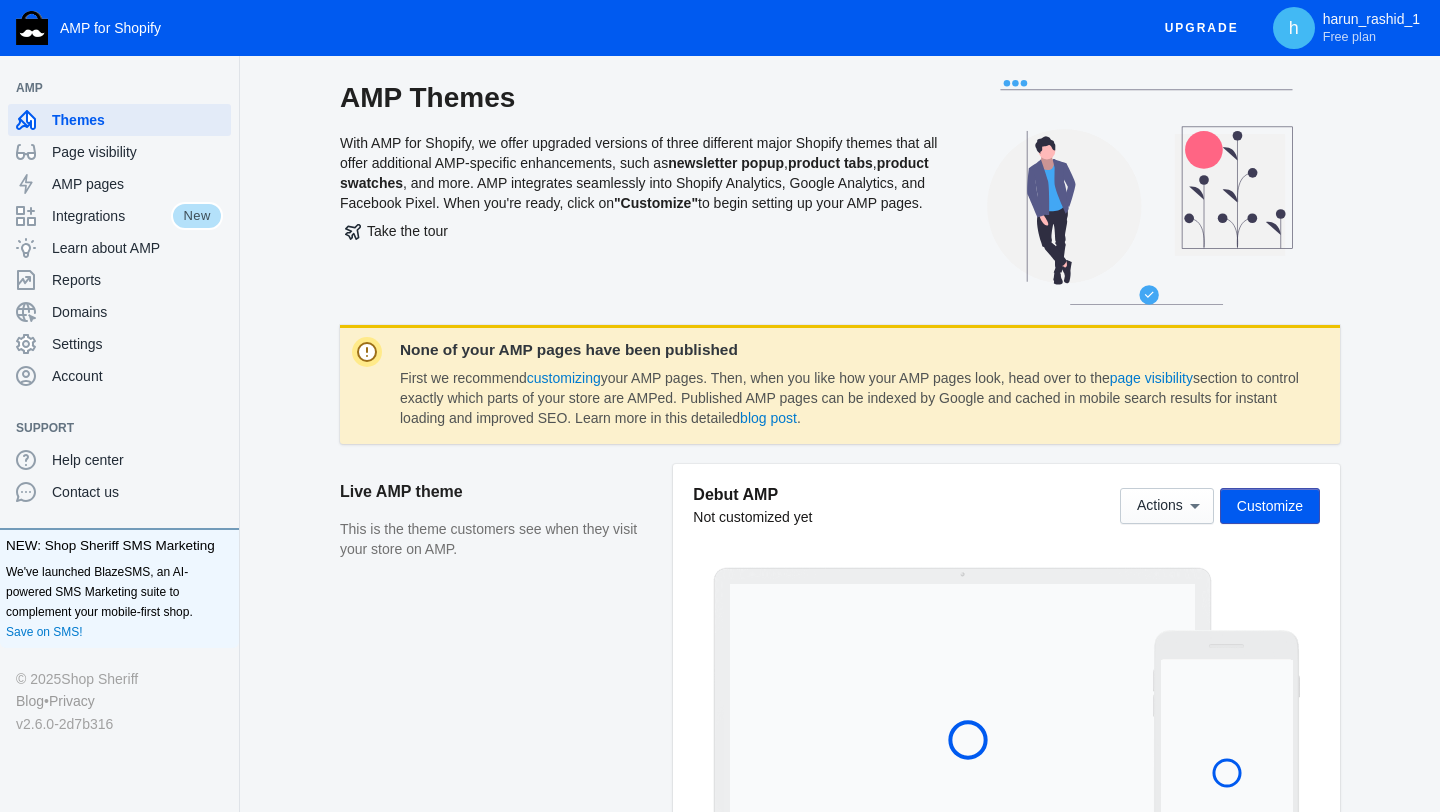 scroll, scrollTop: 0, scrollLeft: 0, axis: both 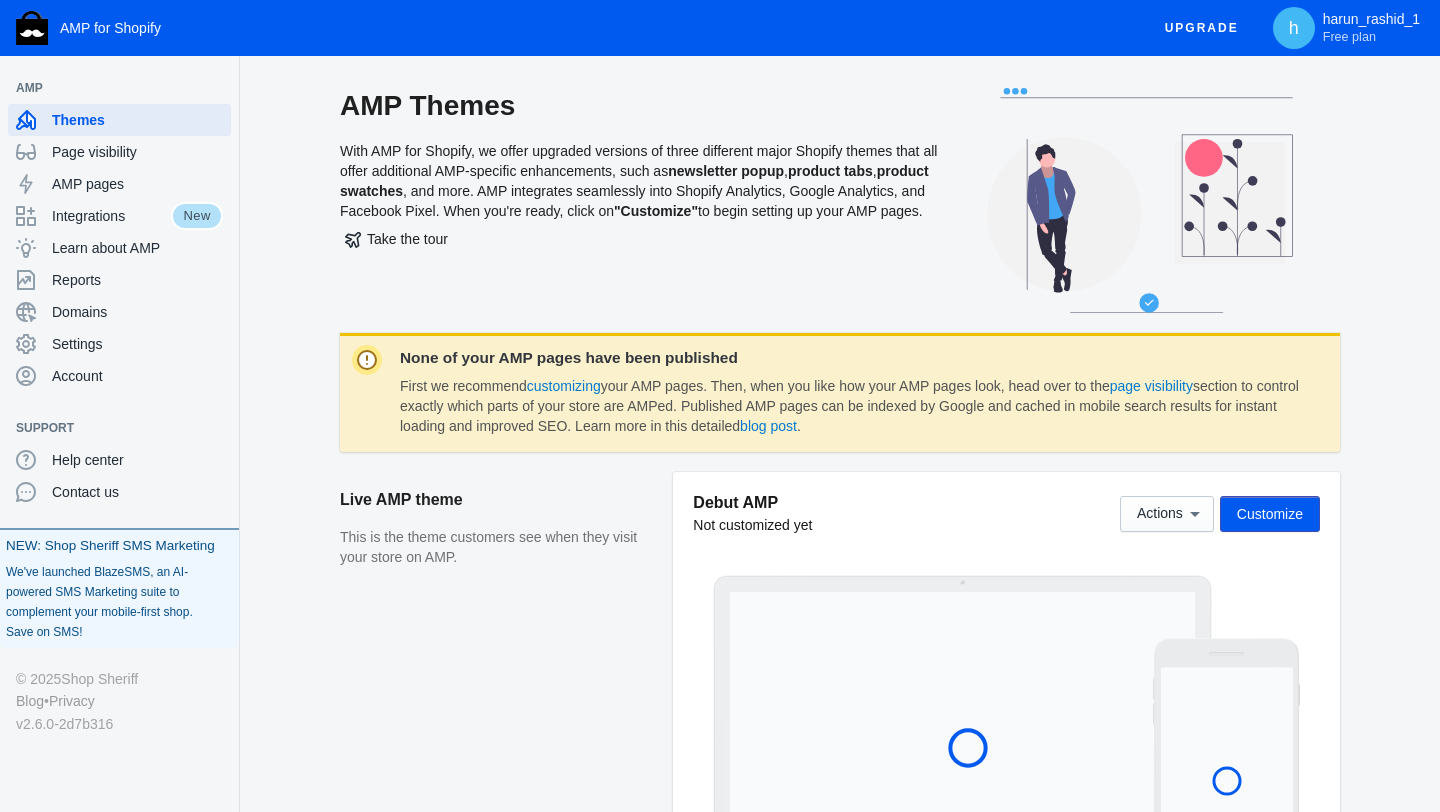 click on "Save on SMS!" 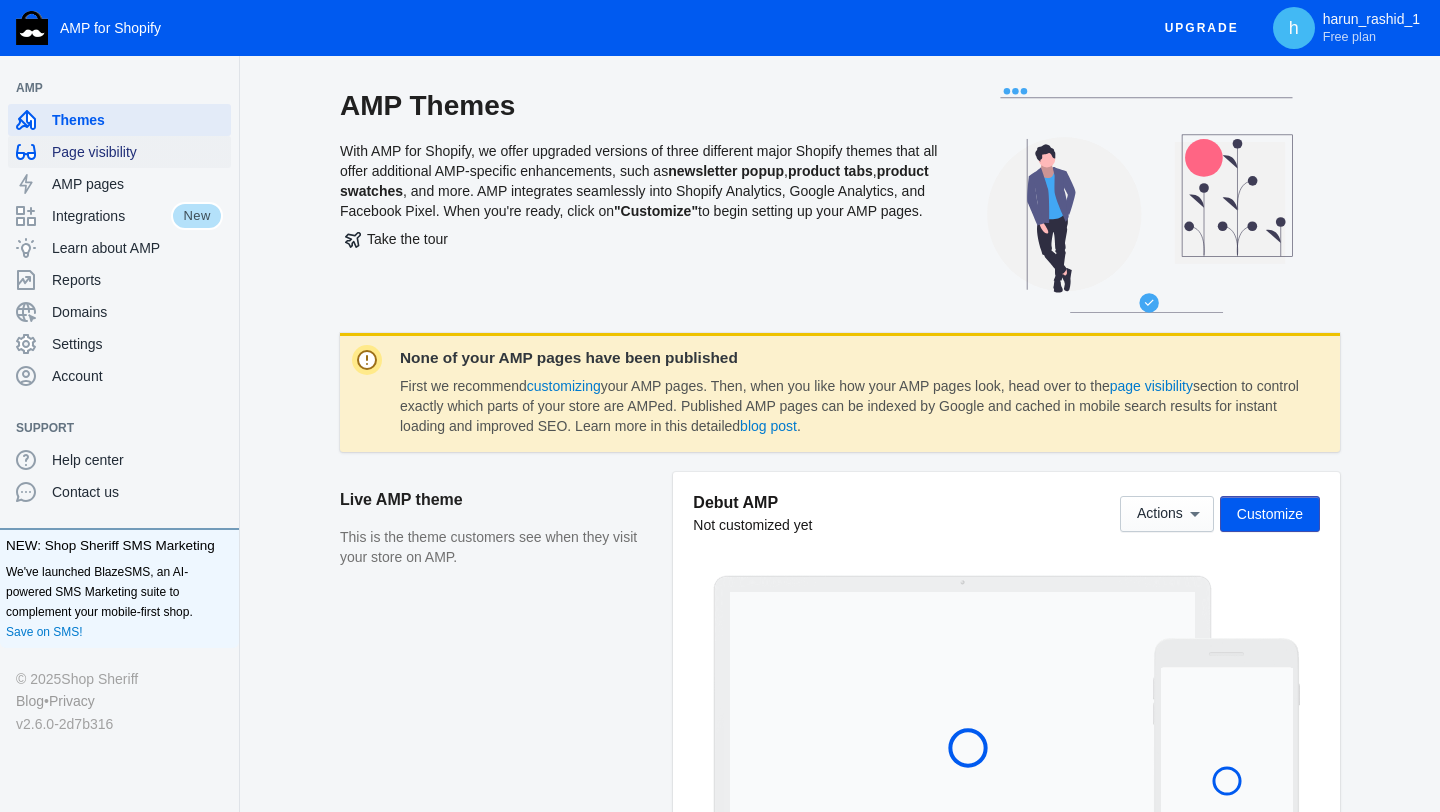 click on "Page visibility" at bounding box center (119, 152) 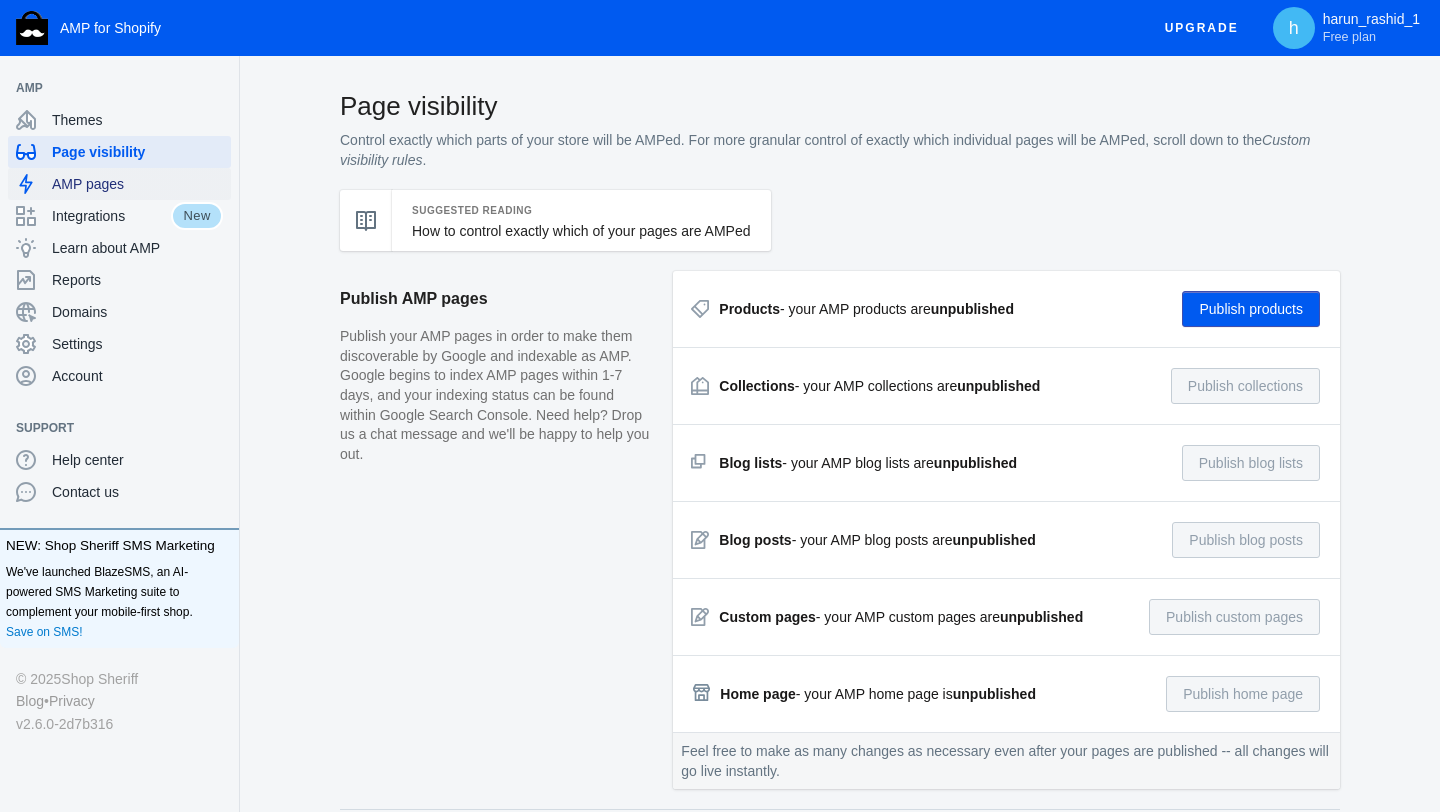 click on "AMP pages" at bounding box center (137, 184) 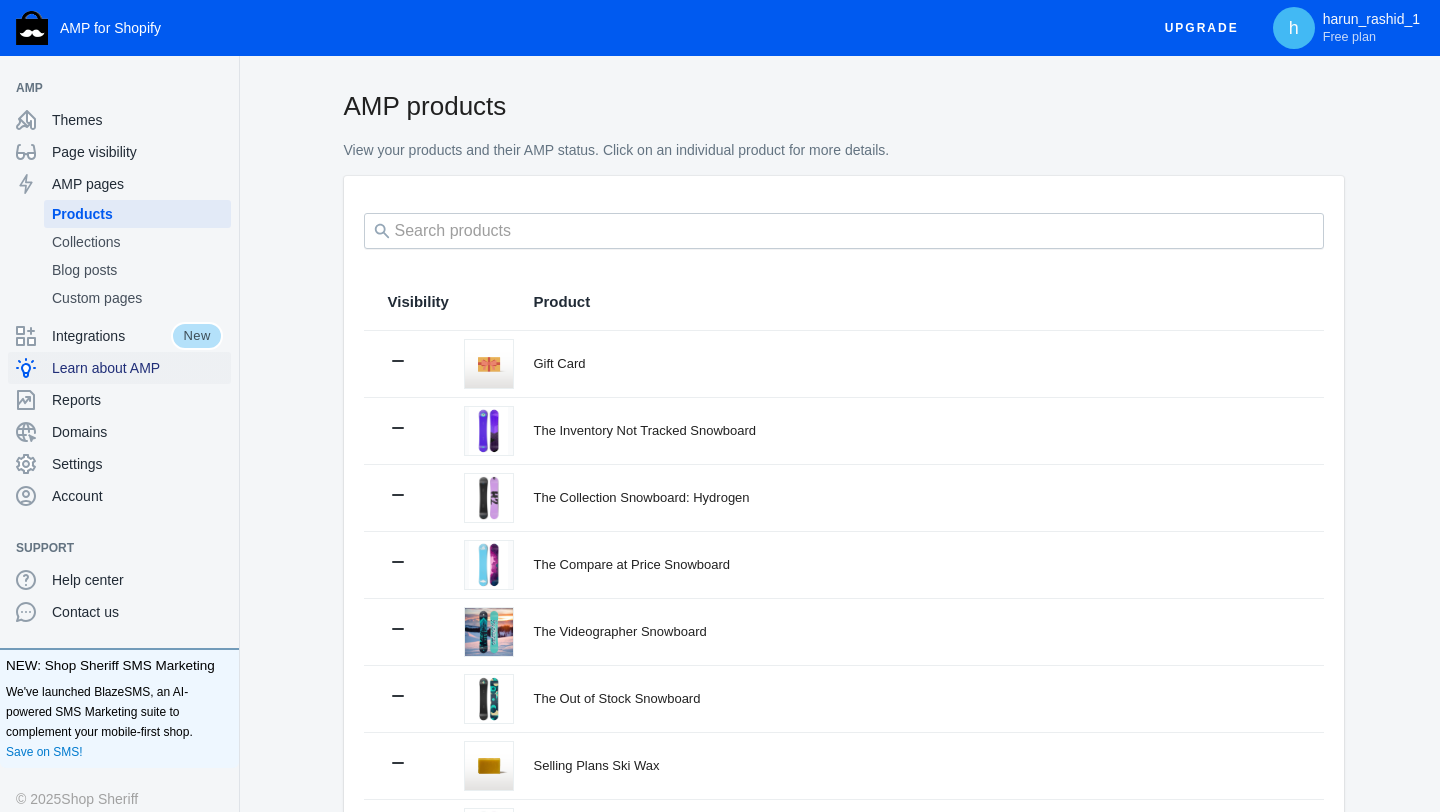 click on "Learn about AMP" 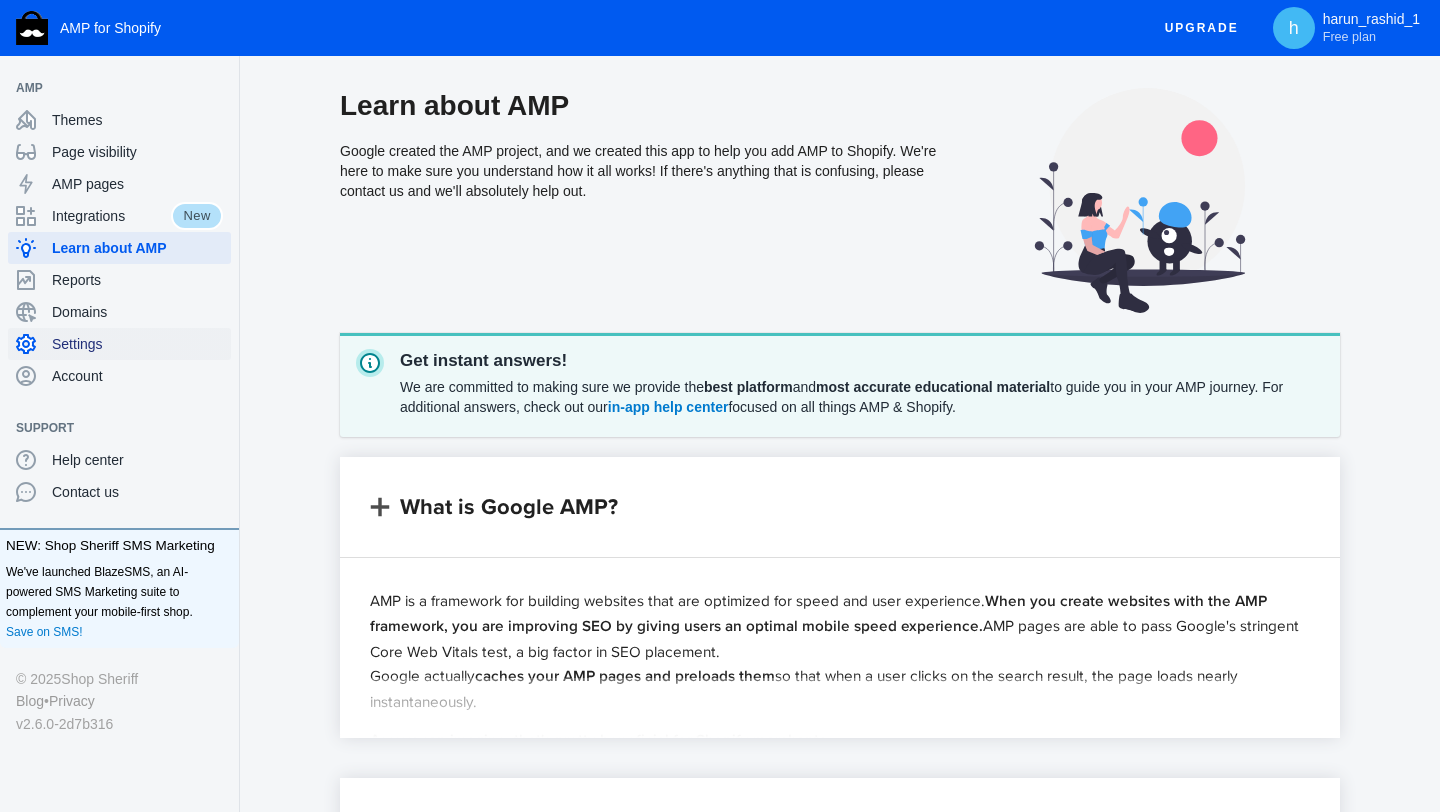 click on "Settings" at bounding box center [137, 344] 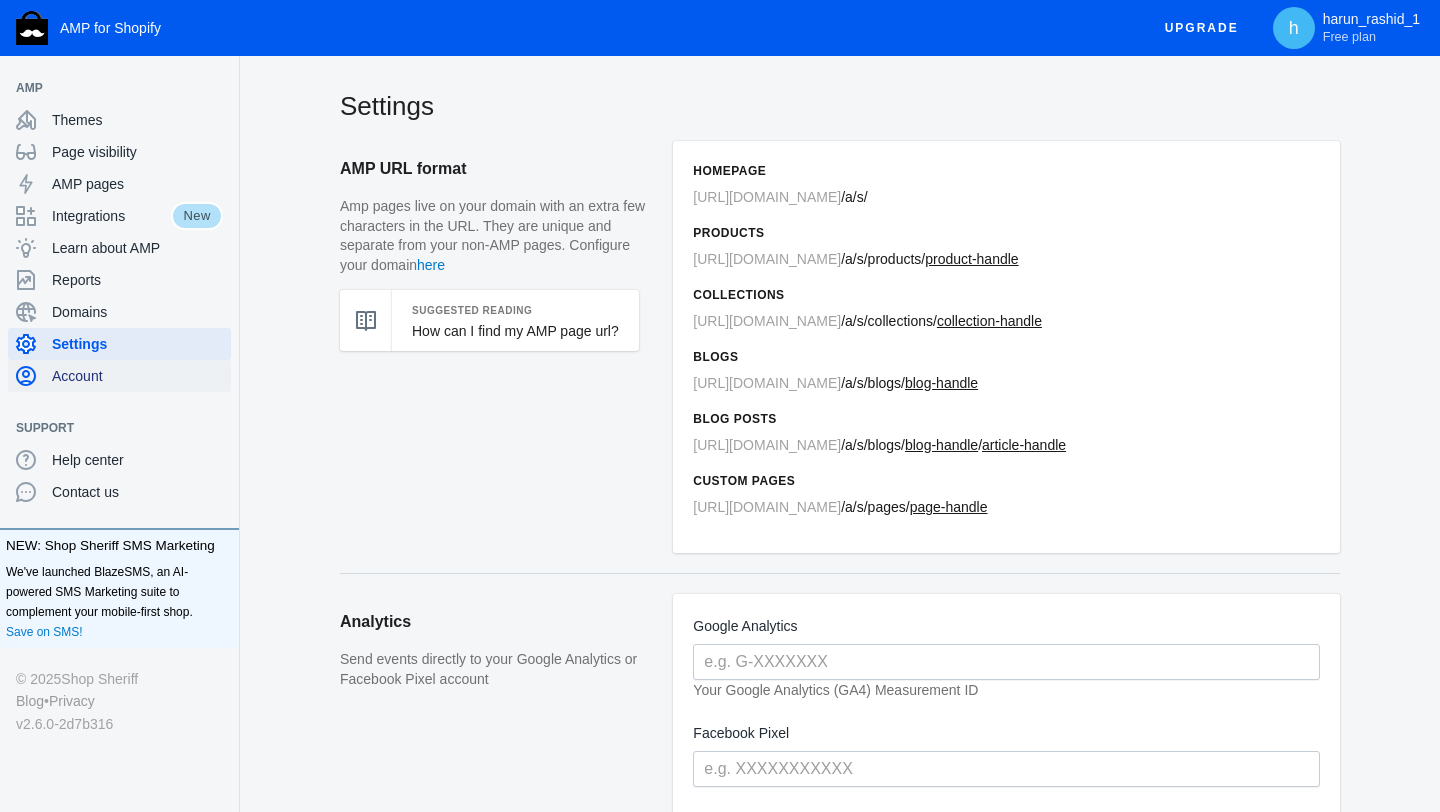 click on "Account" at bounding box center (137, 376) 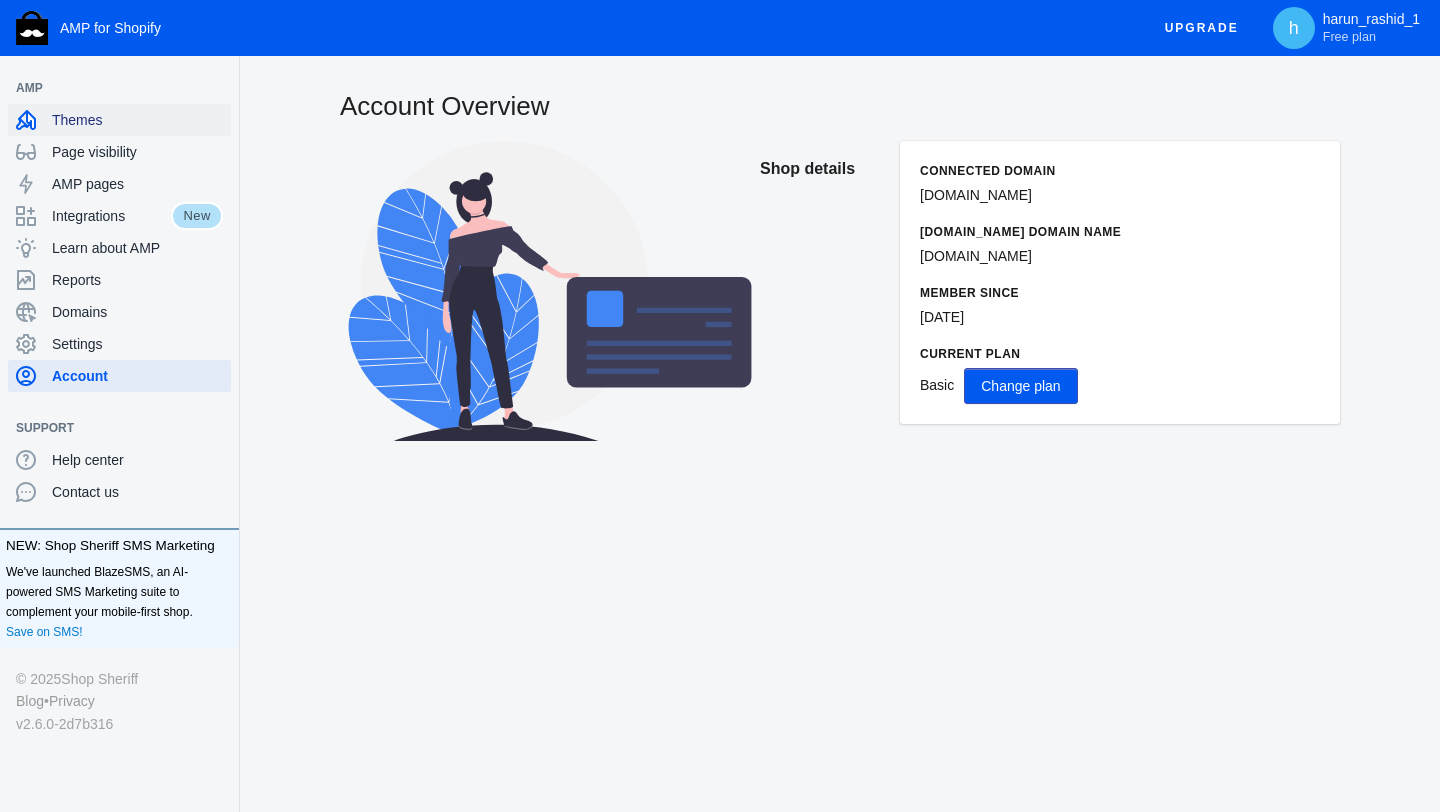 click on "Themes" 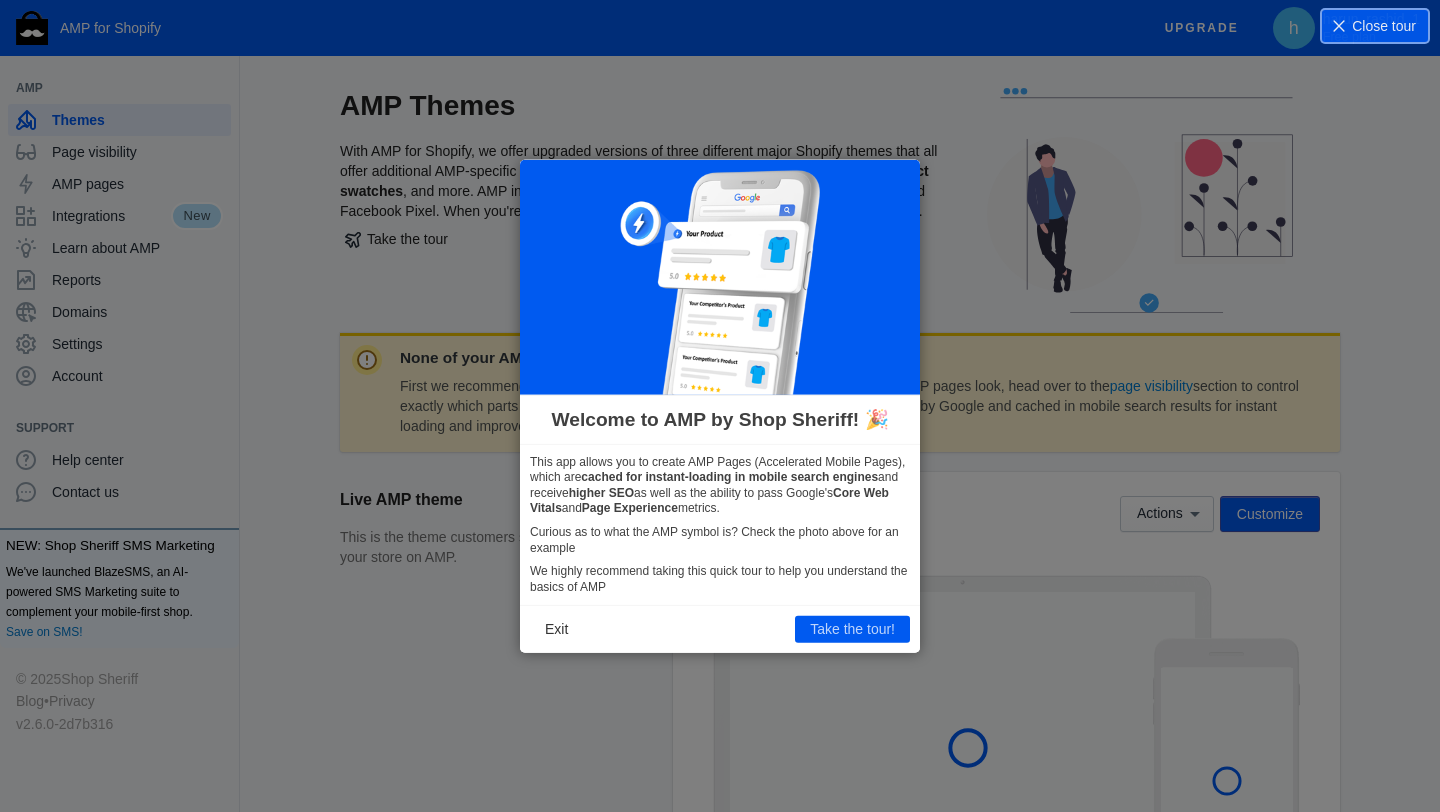 scroll, scrollTop: 0, scrollLeft: 0, axis: both 